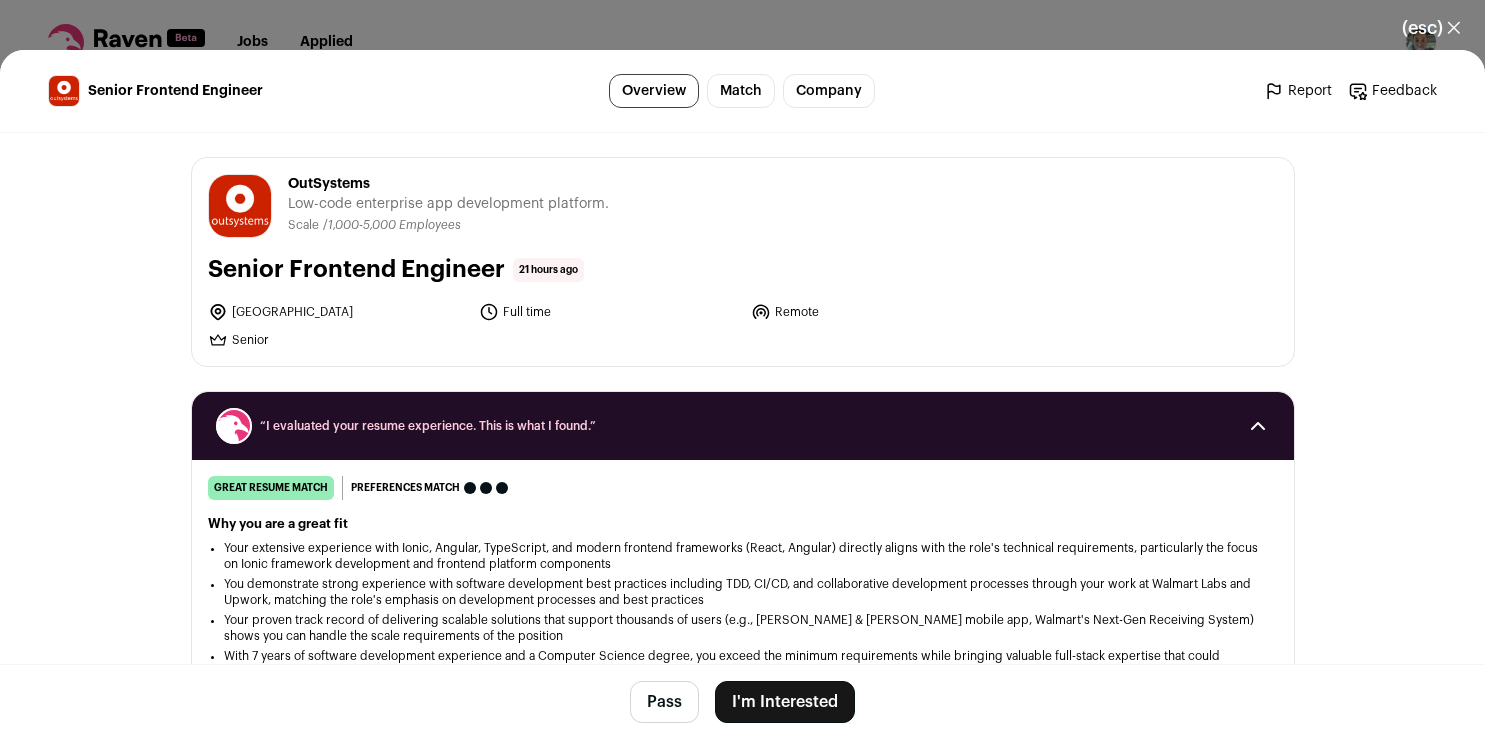scroll, scrollTop: 0, scrollLeft: 0, axis: both 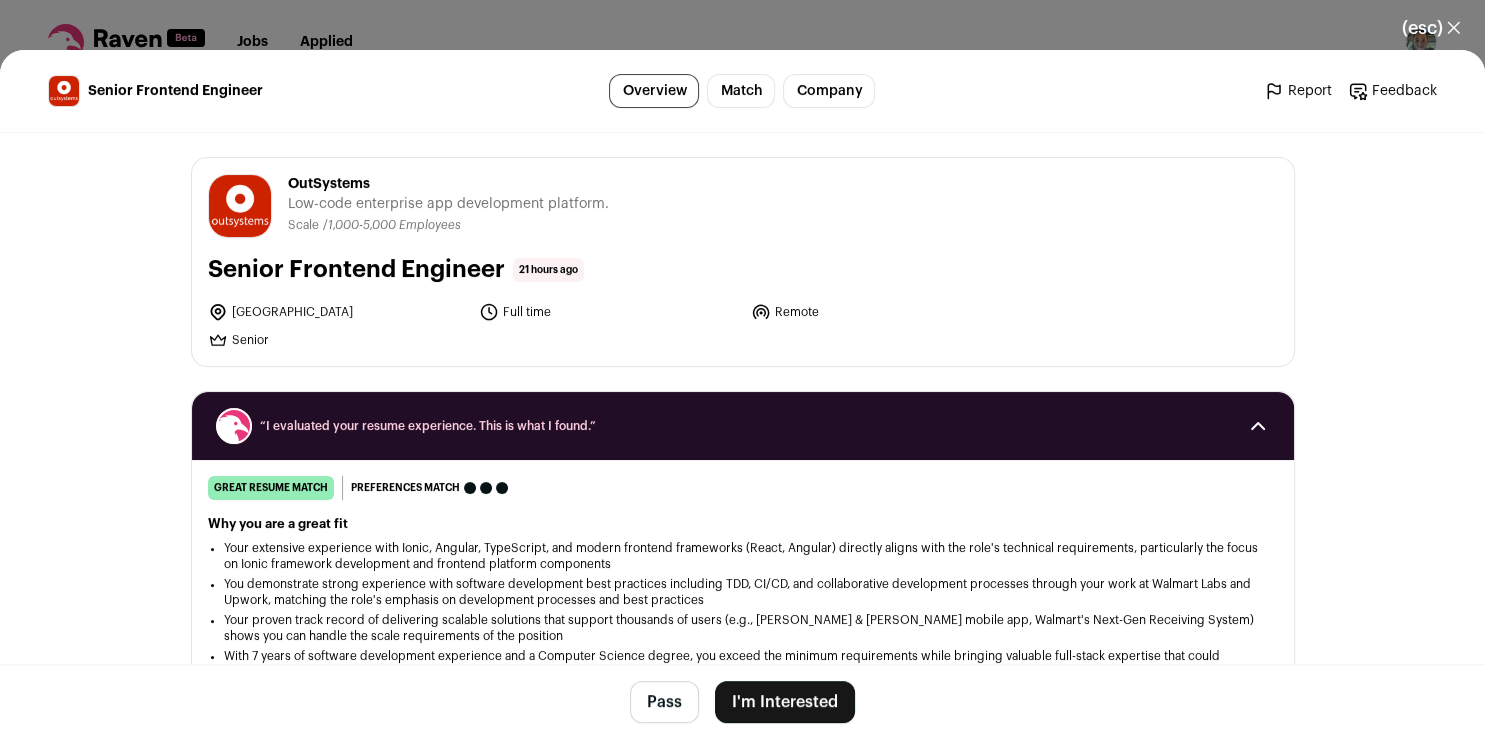 click on "I'm Interested" at bounding box center [785, 702] 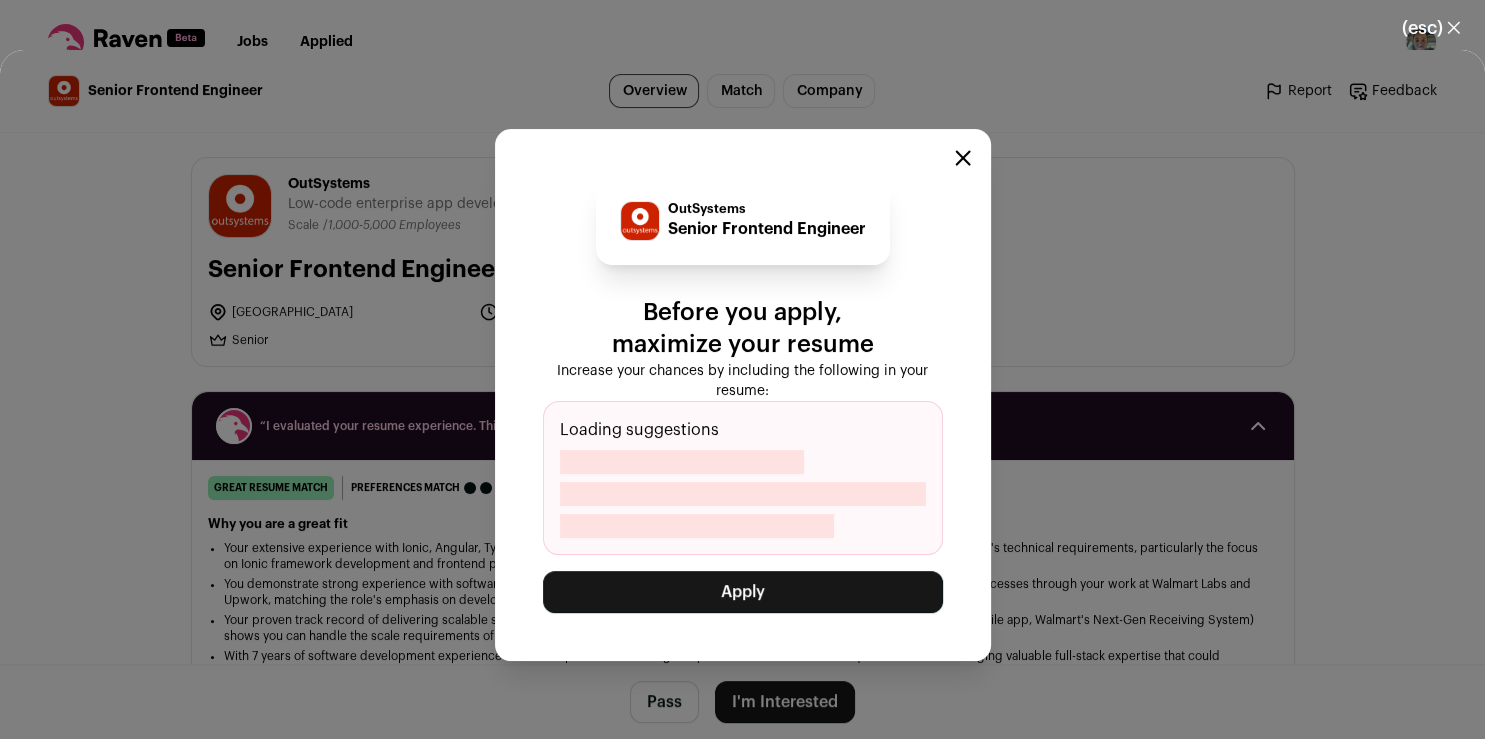 click on "Apply" at bounding box center [743, 592] 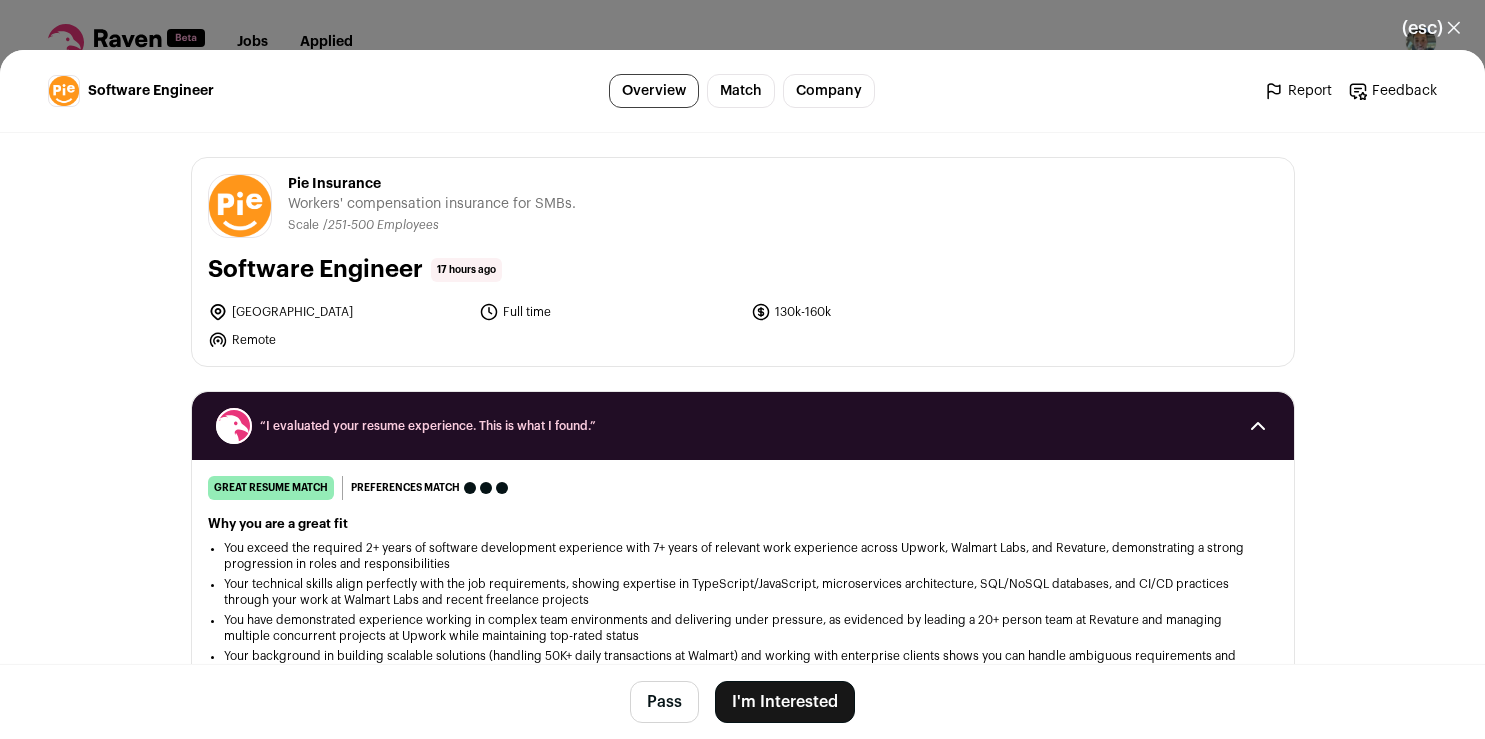 scroll, scrollTop: 0, scrollLeft: 0, axis: both 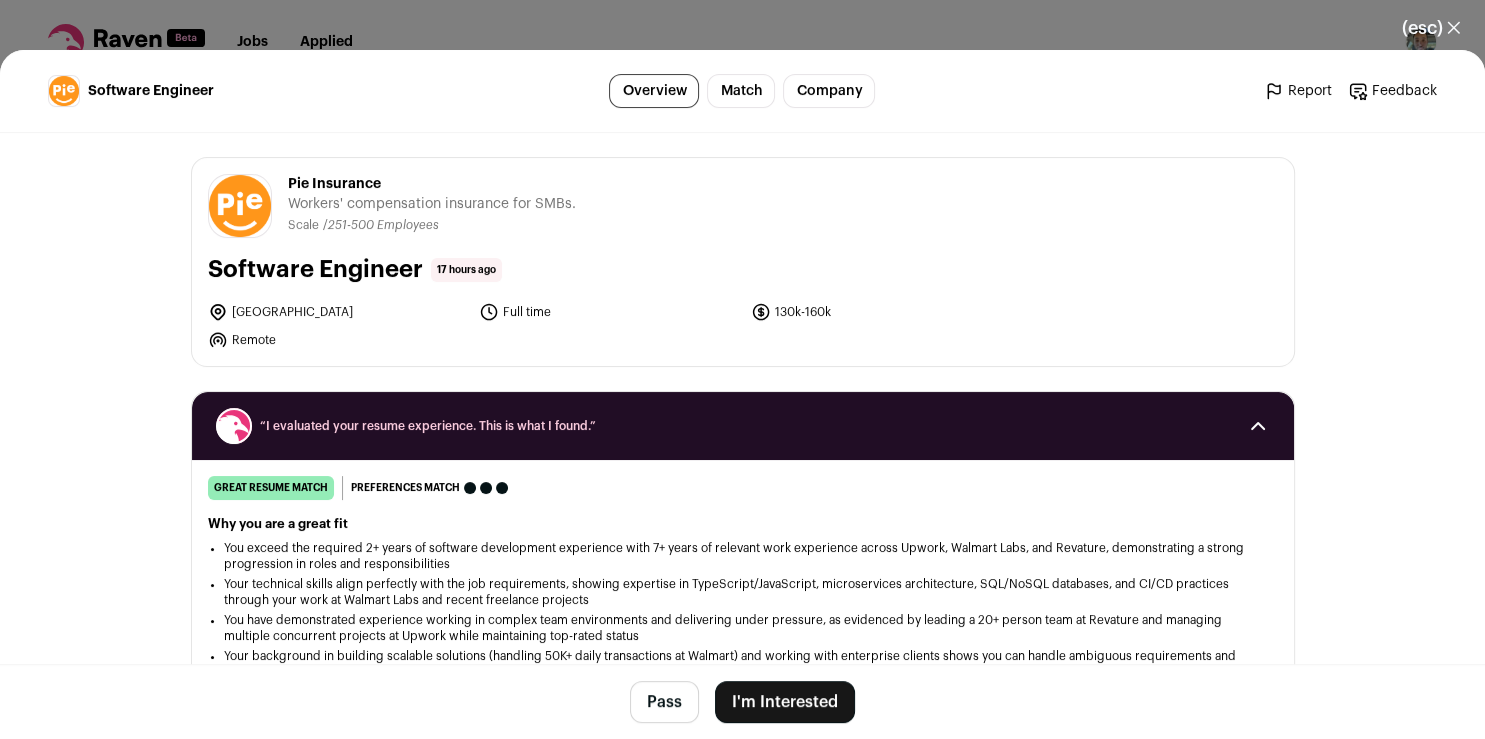 click on "I'm Interested" at bounding box center [785, 702] 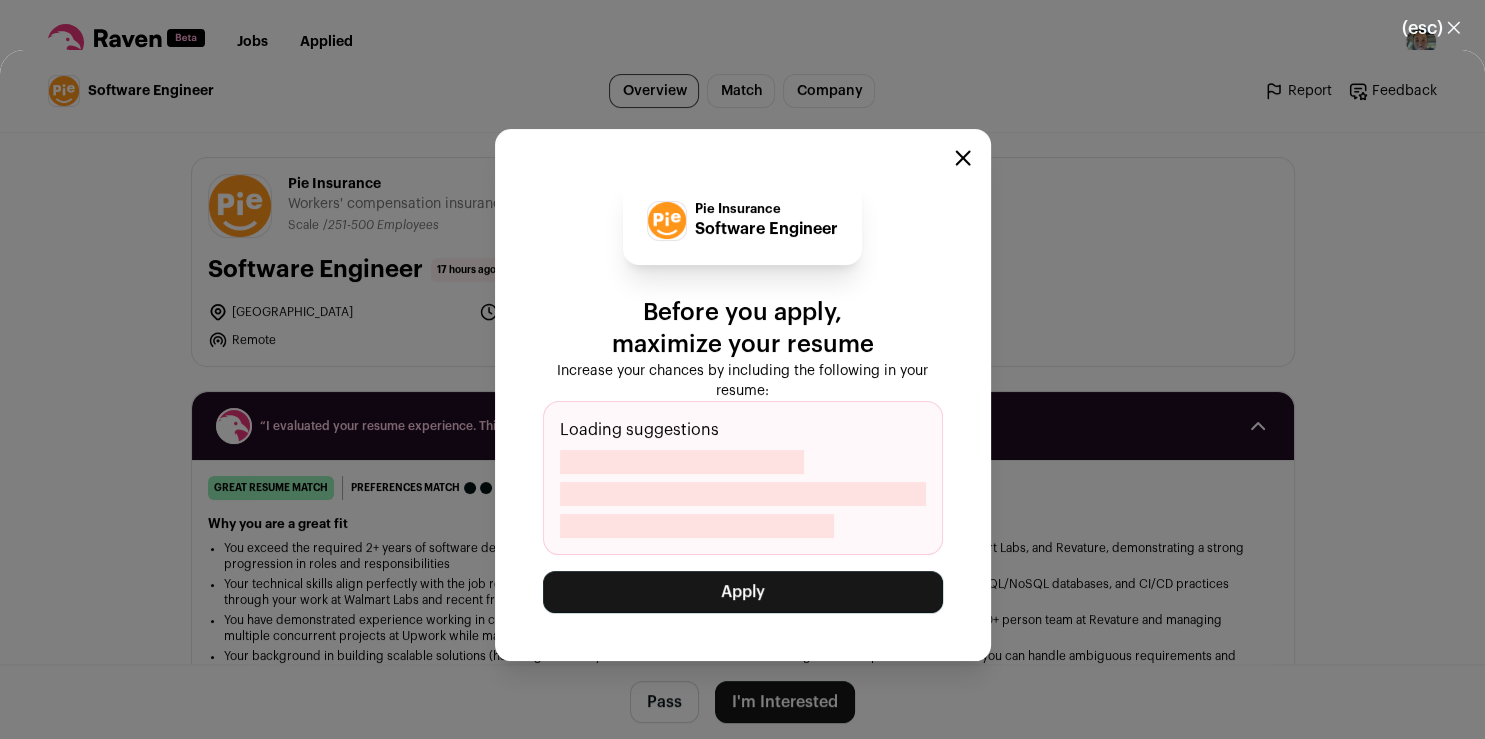 click on "Apply" at bounding box center (743, 592) 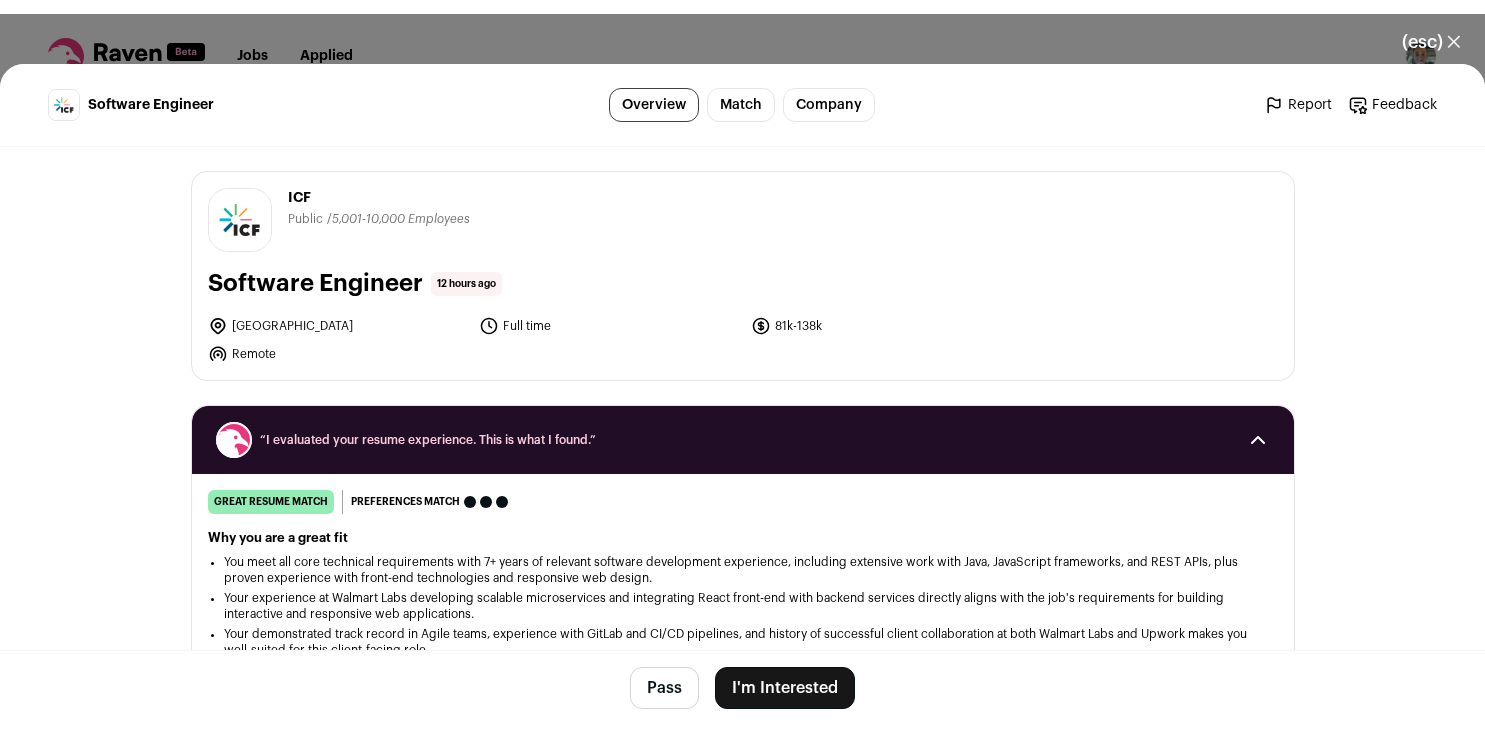scroll, scrollTop: 0, scrollLeft: 0, axis: both 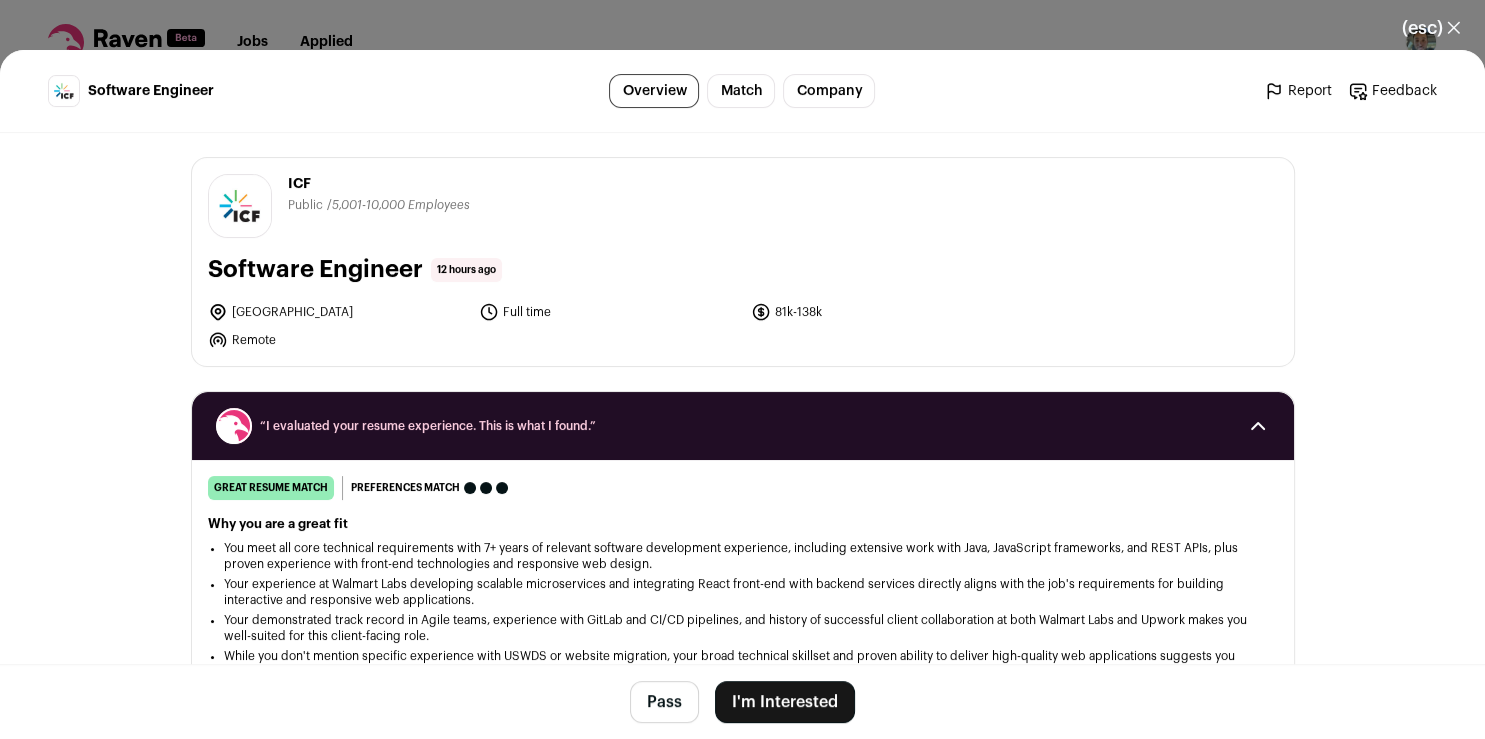 click on "I'm Interested" at bounding box center (785, 702) 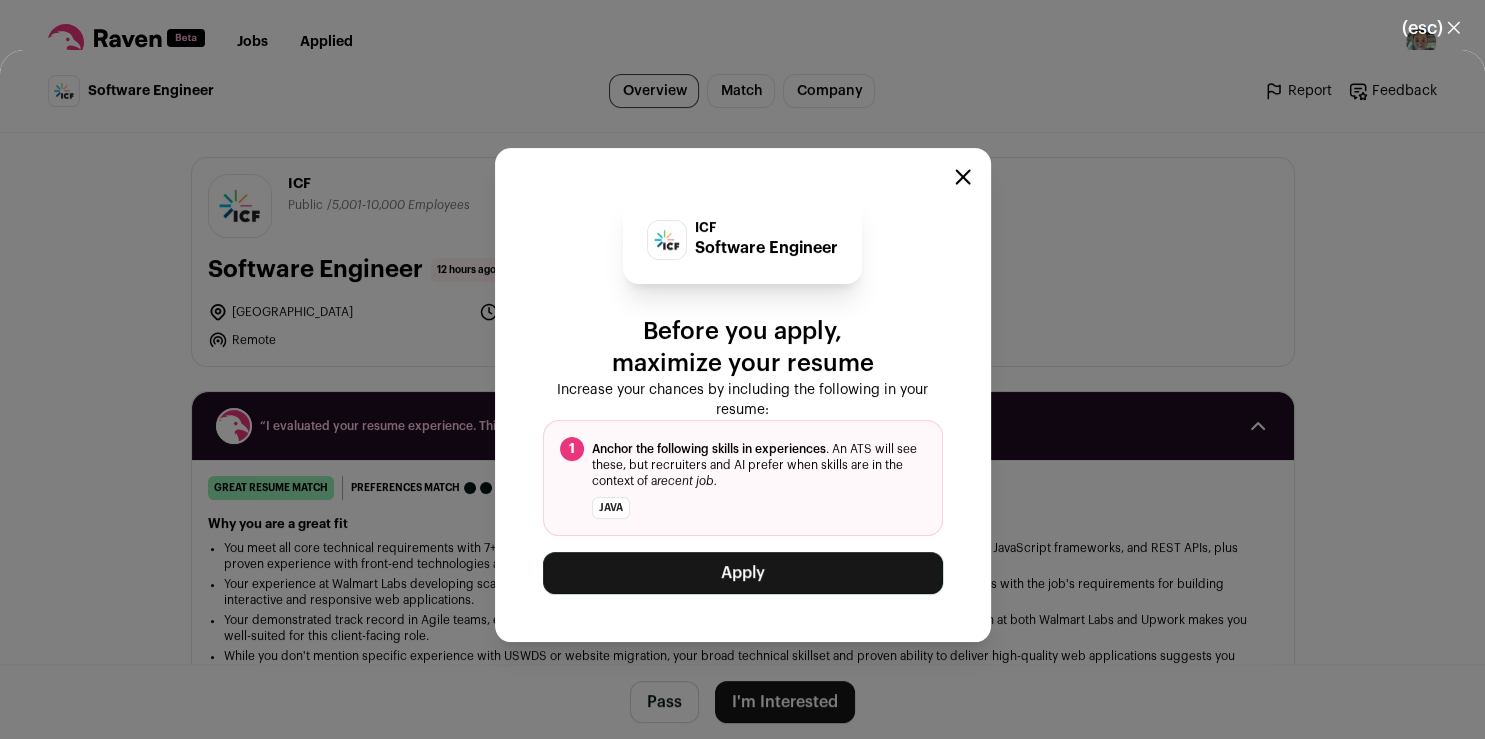 click on "Apply" at bounding box center [743, 573] 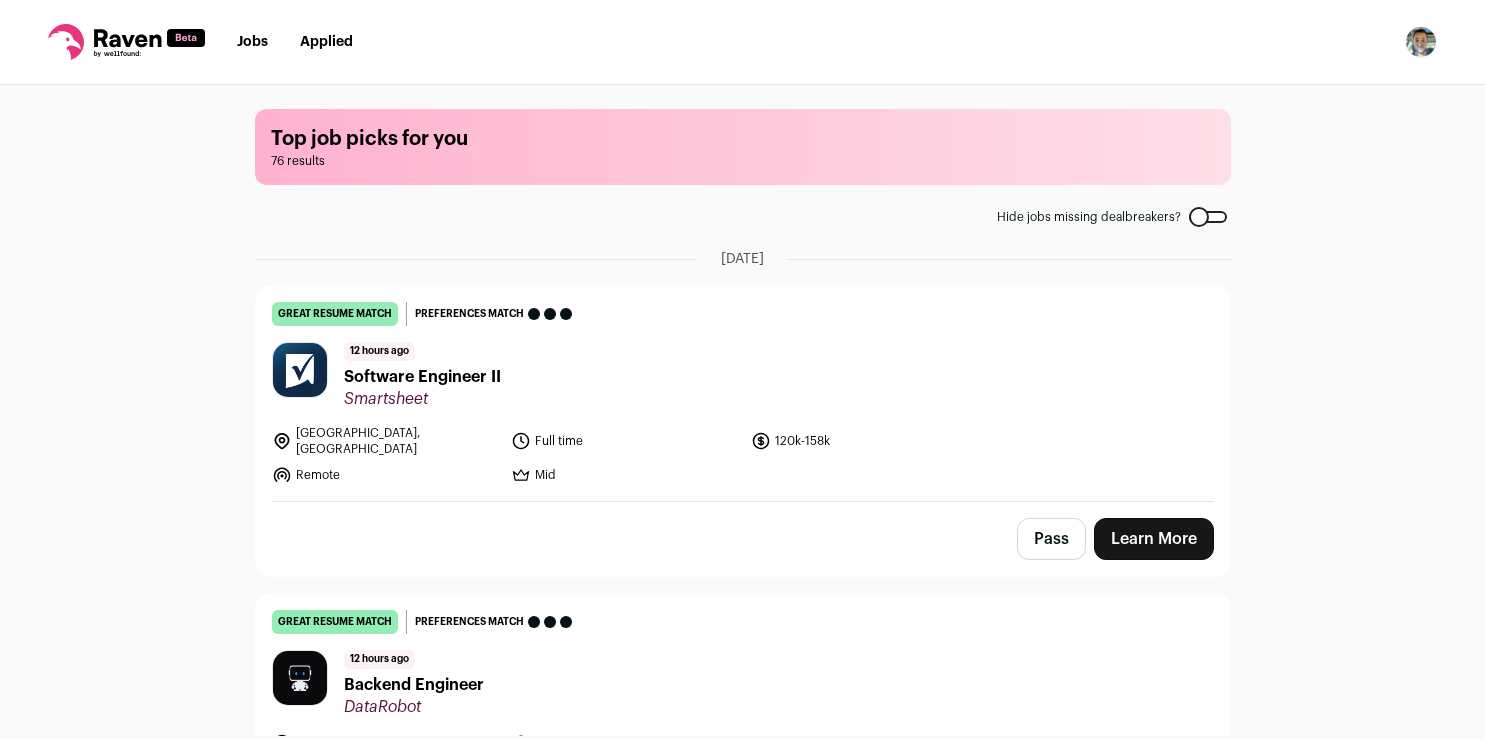 scroll, scrollTop: 0, scrollLeft: 0, axis: both 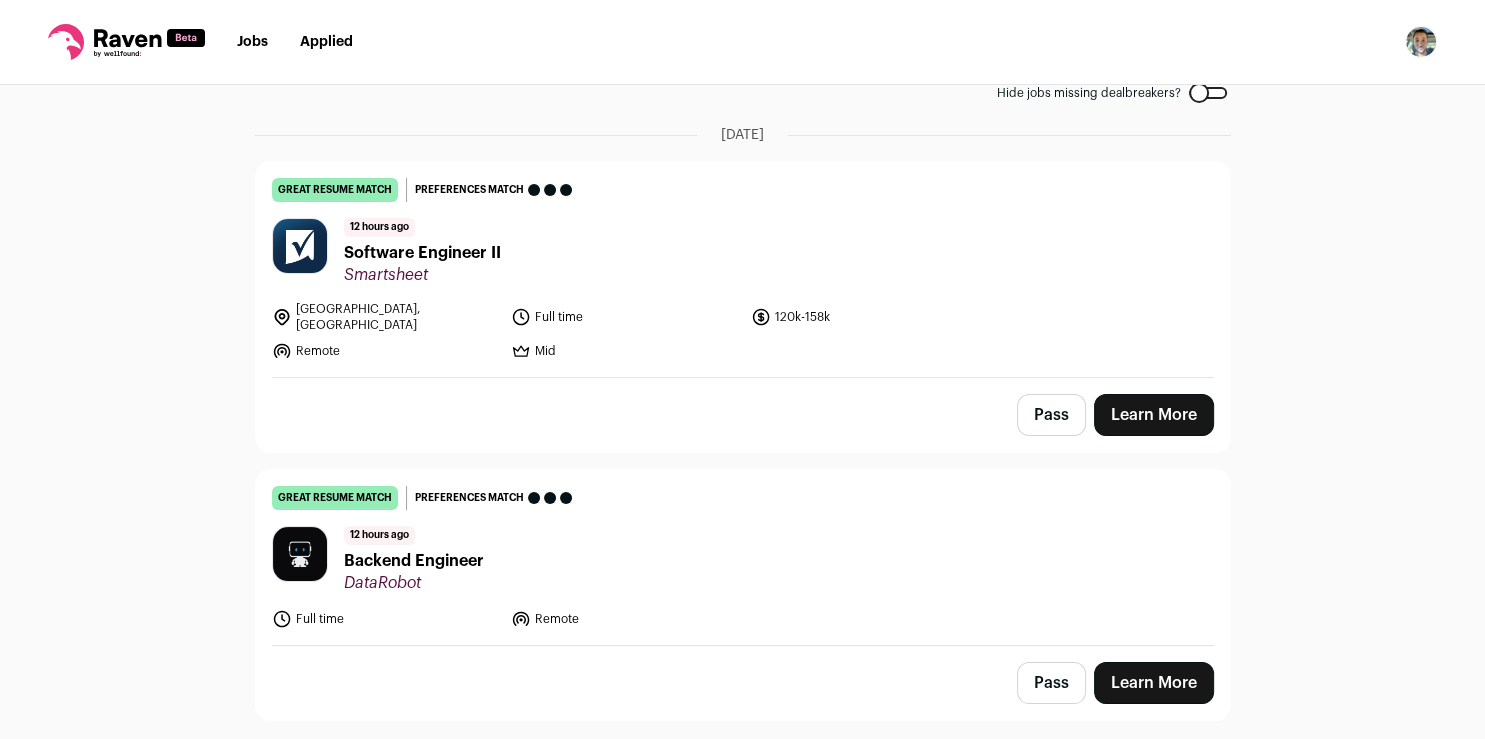 click on "Learn More" at bounding box center [1154, 415] 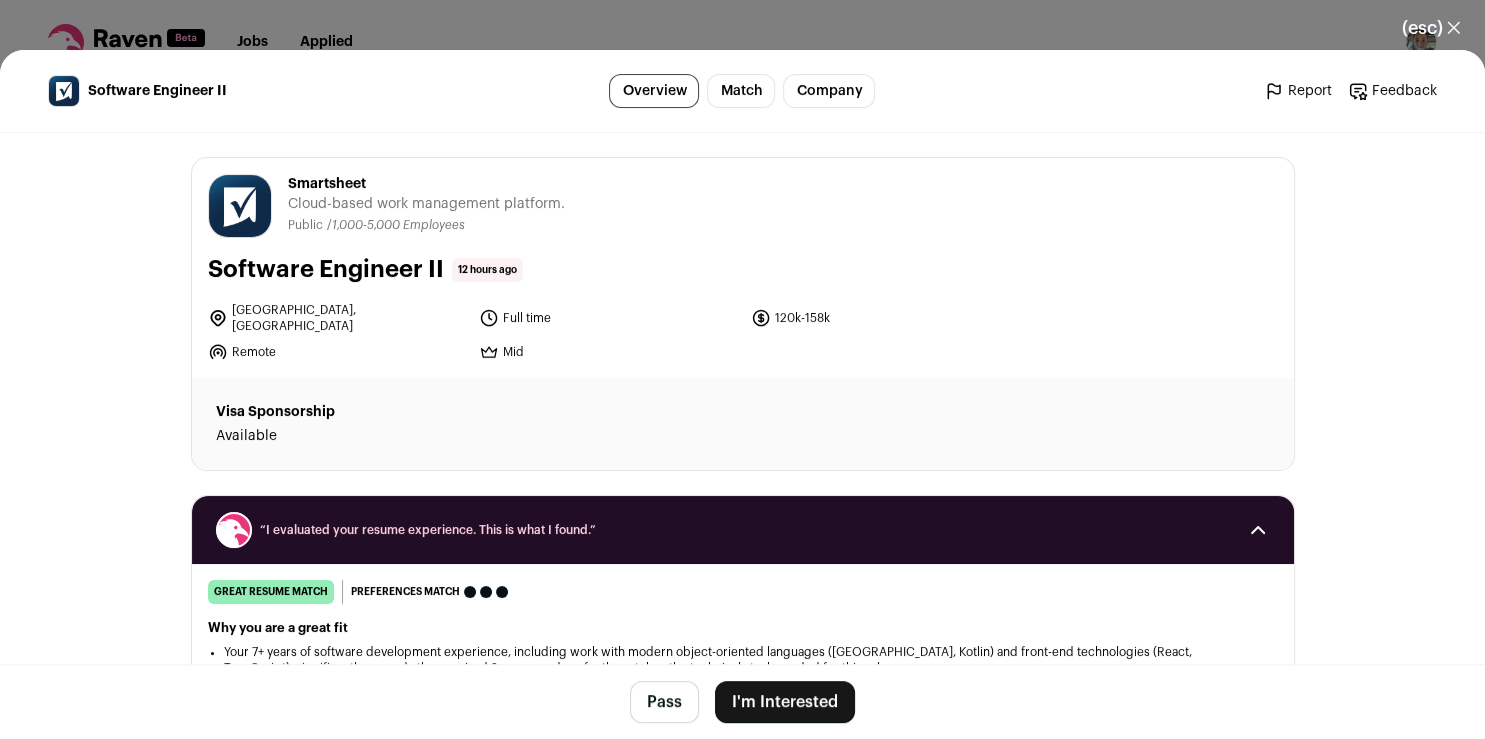 click on "I'm Interested" at bounding box center [785, 702] 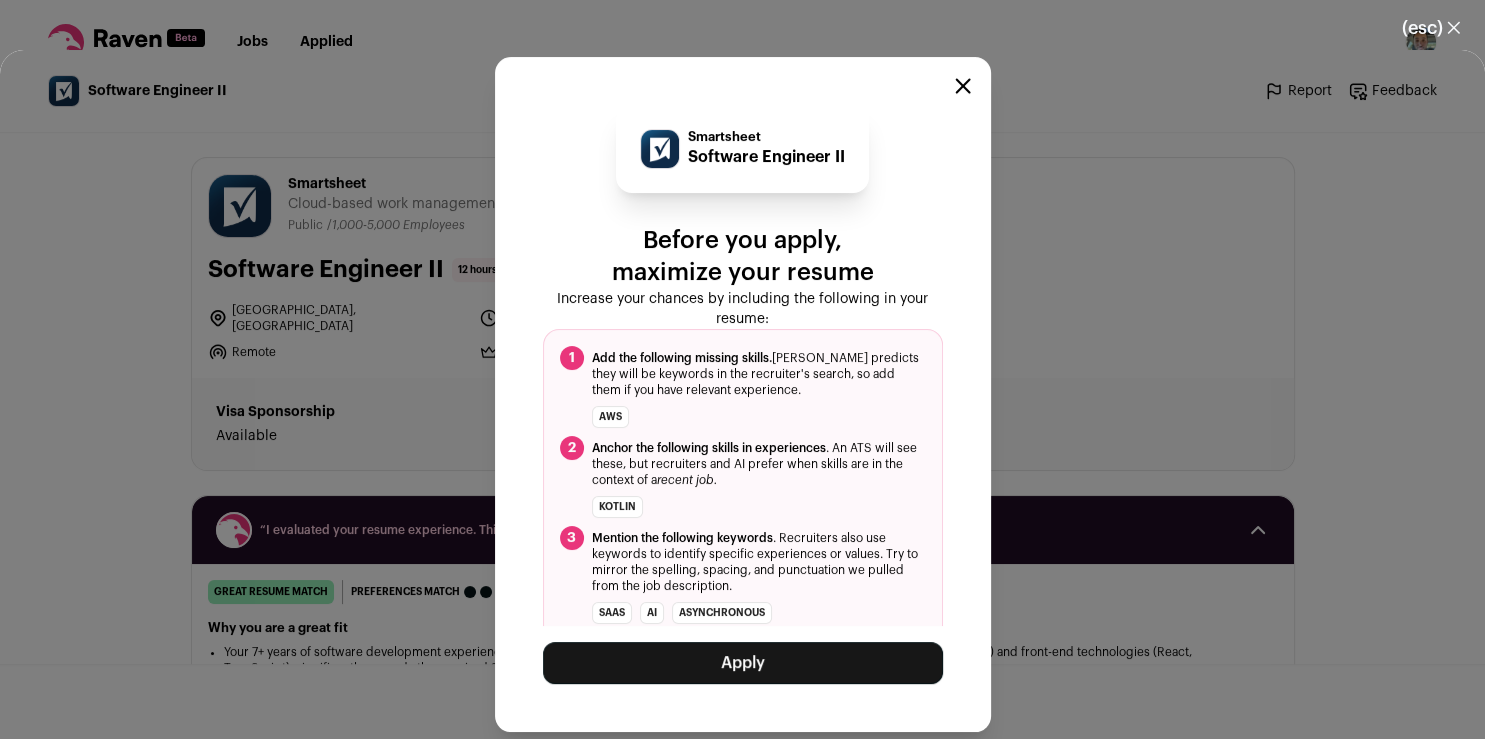 click on "Apply" at bounding box center [743, 663] 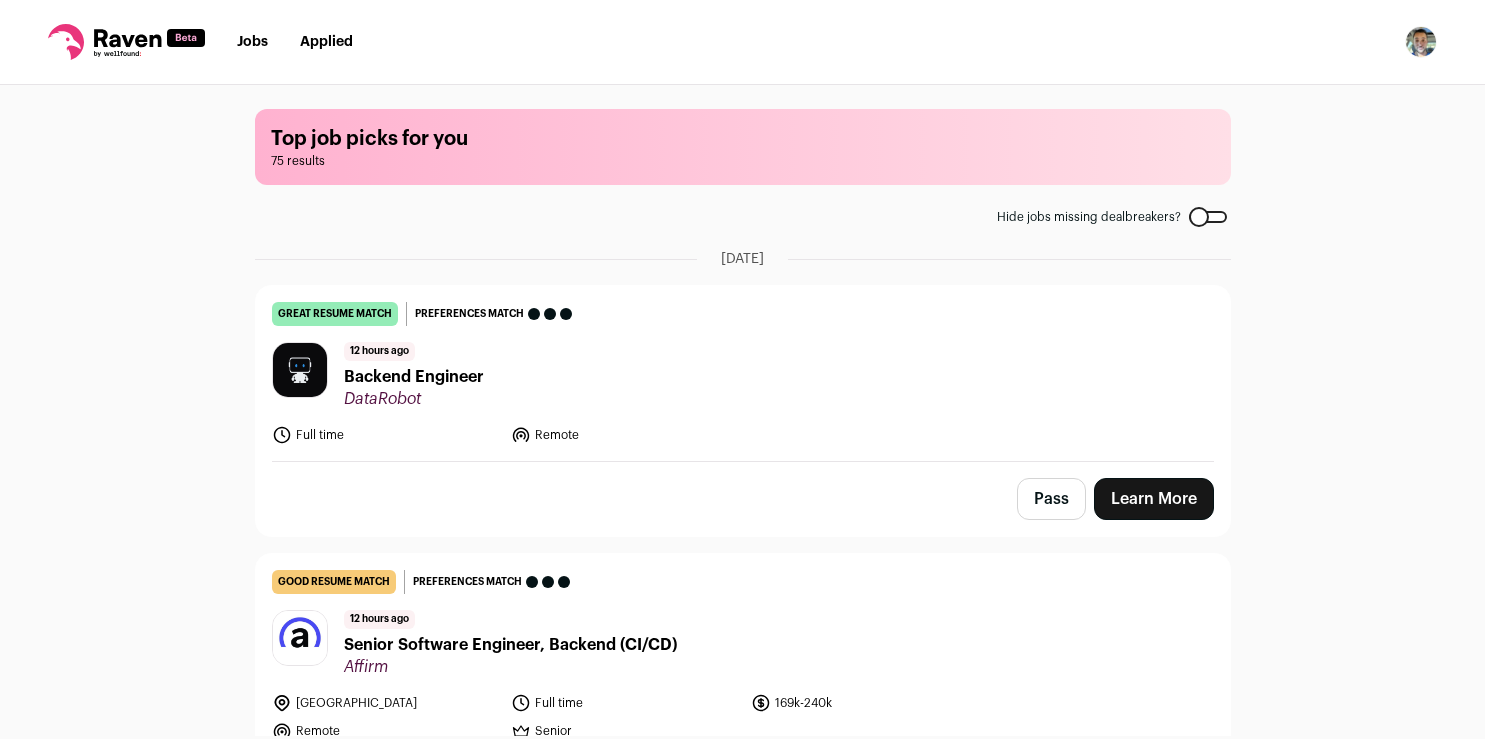 scroll, scrollTop: 0, scrollLeft: 0, axis: both 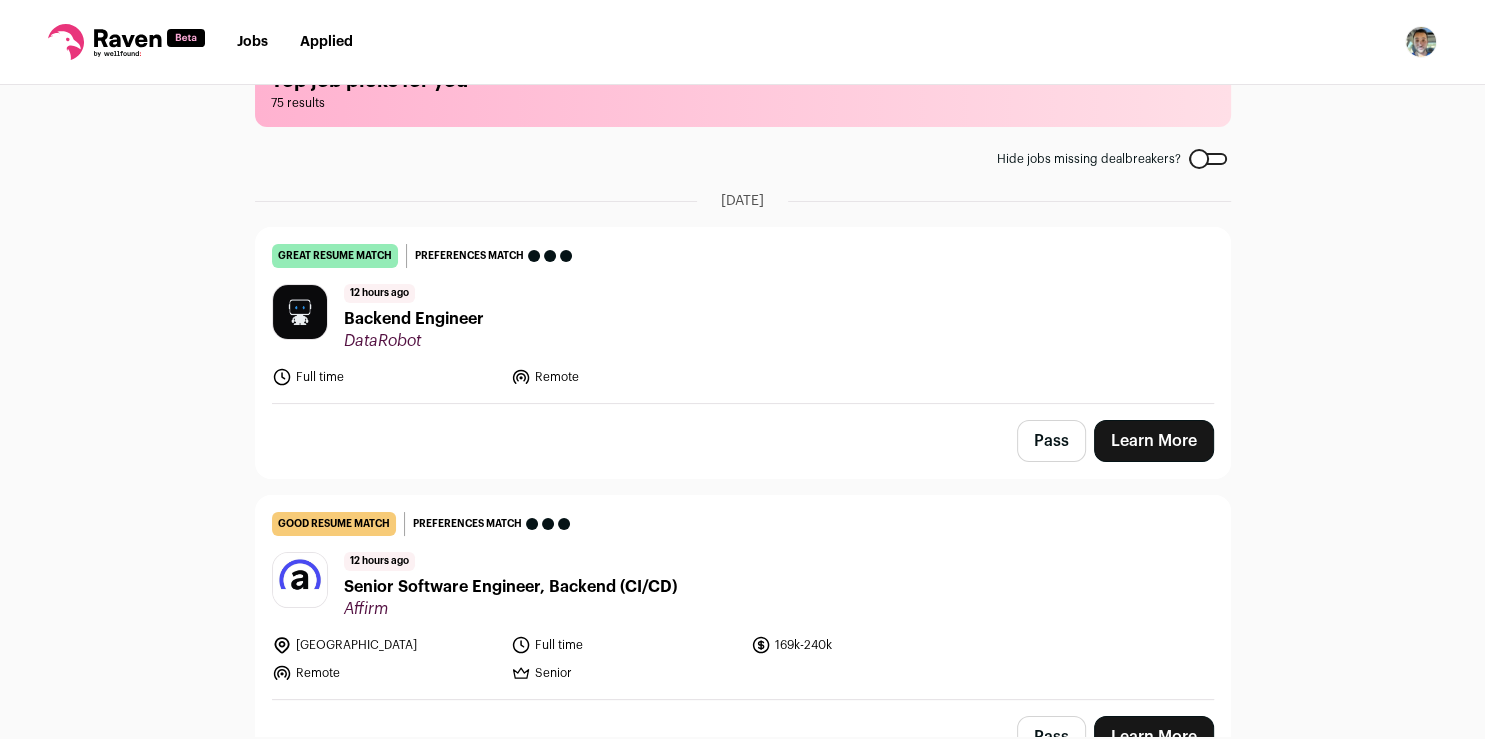 click on "Learn More" at bounding box center (1154, 441) 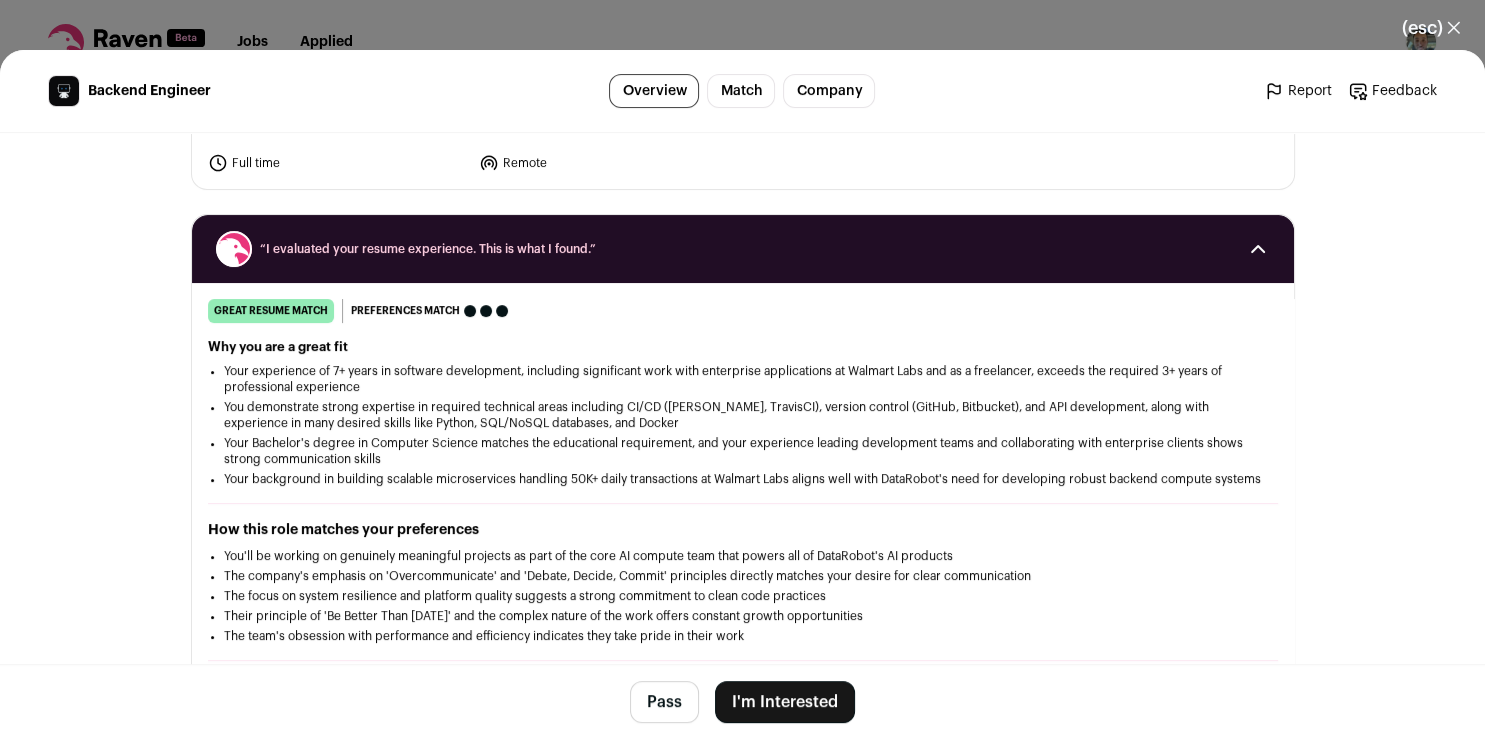 scroll, scrollTop: 0, scrollLeft: 0, axis: both 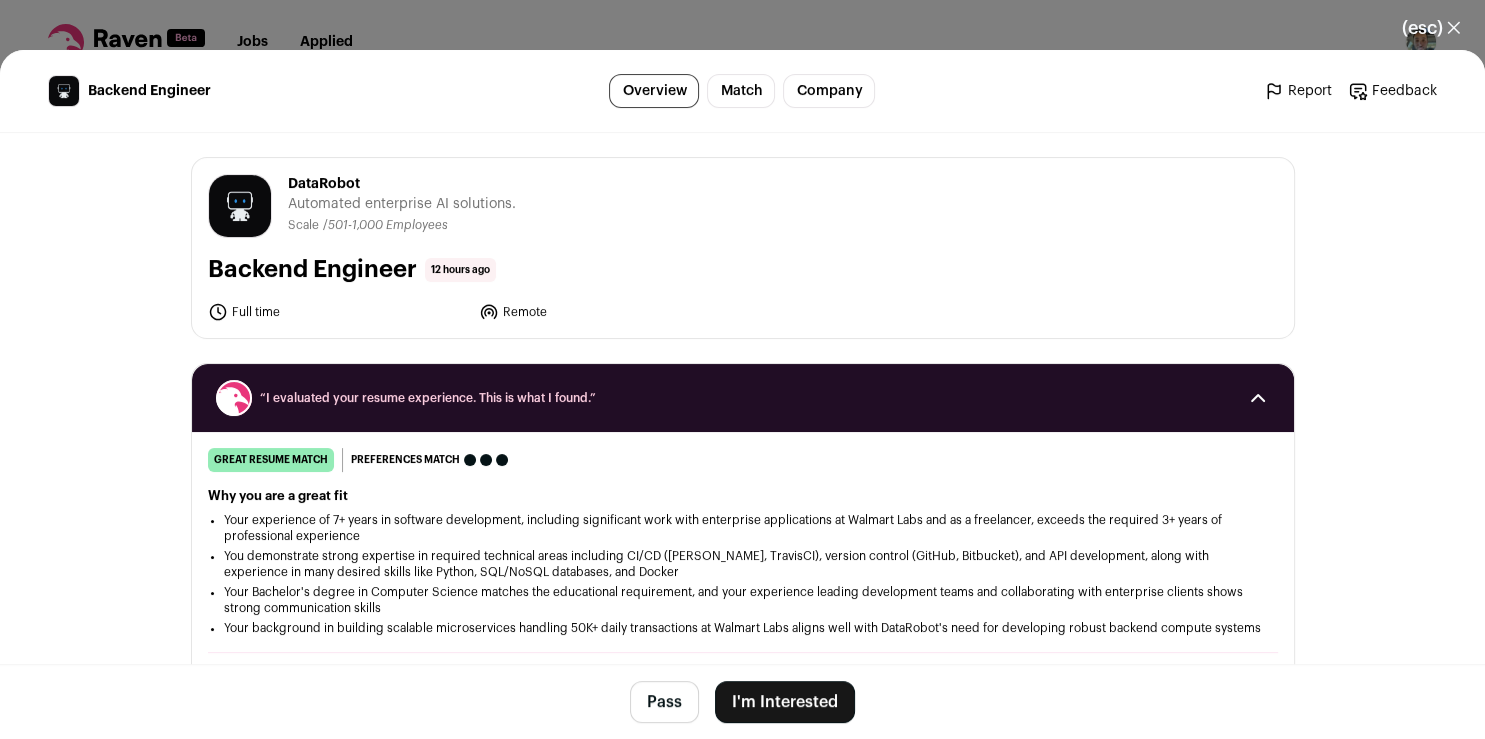 click on "I'm Interested" at bounding box center [785, 702] 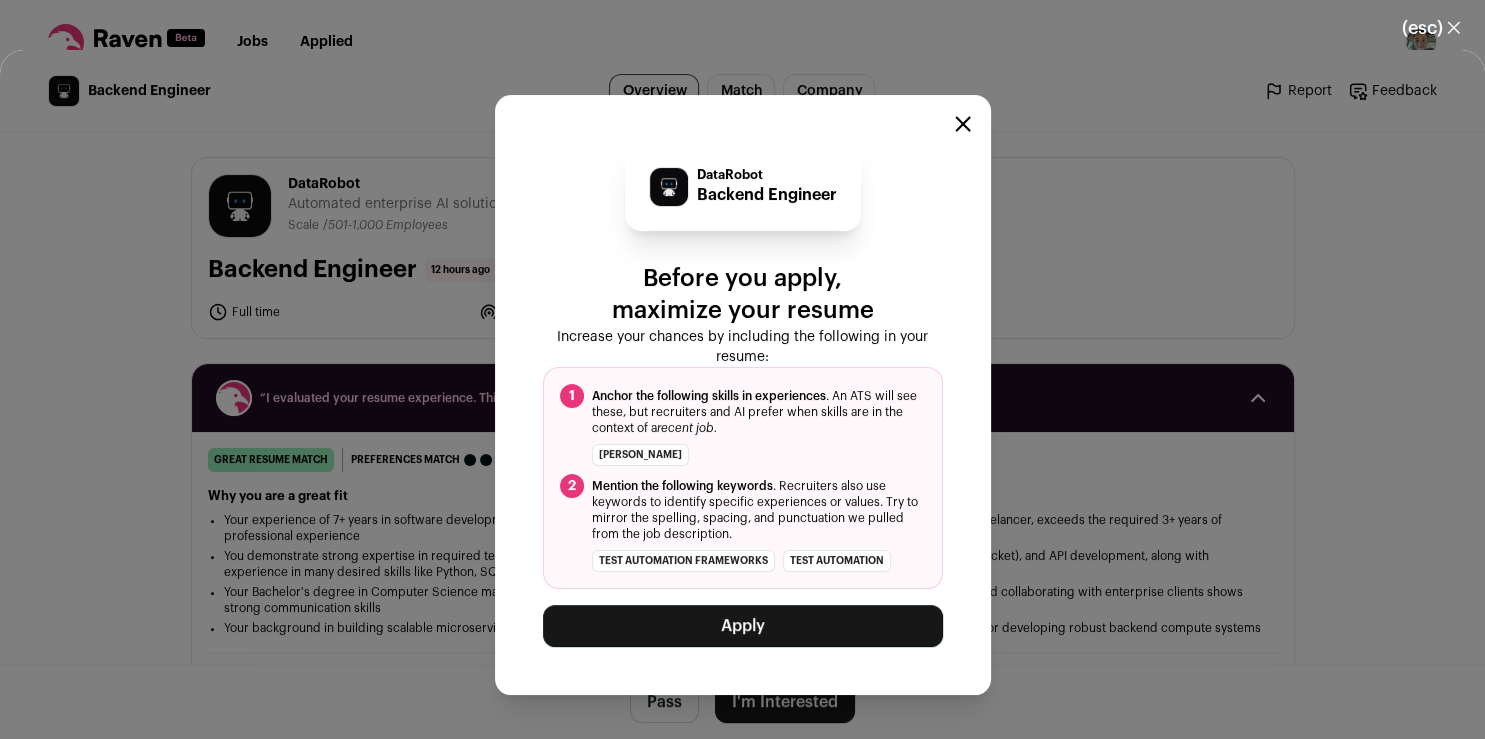 click on "Apply" at bounding box center [743, 626] 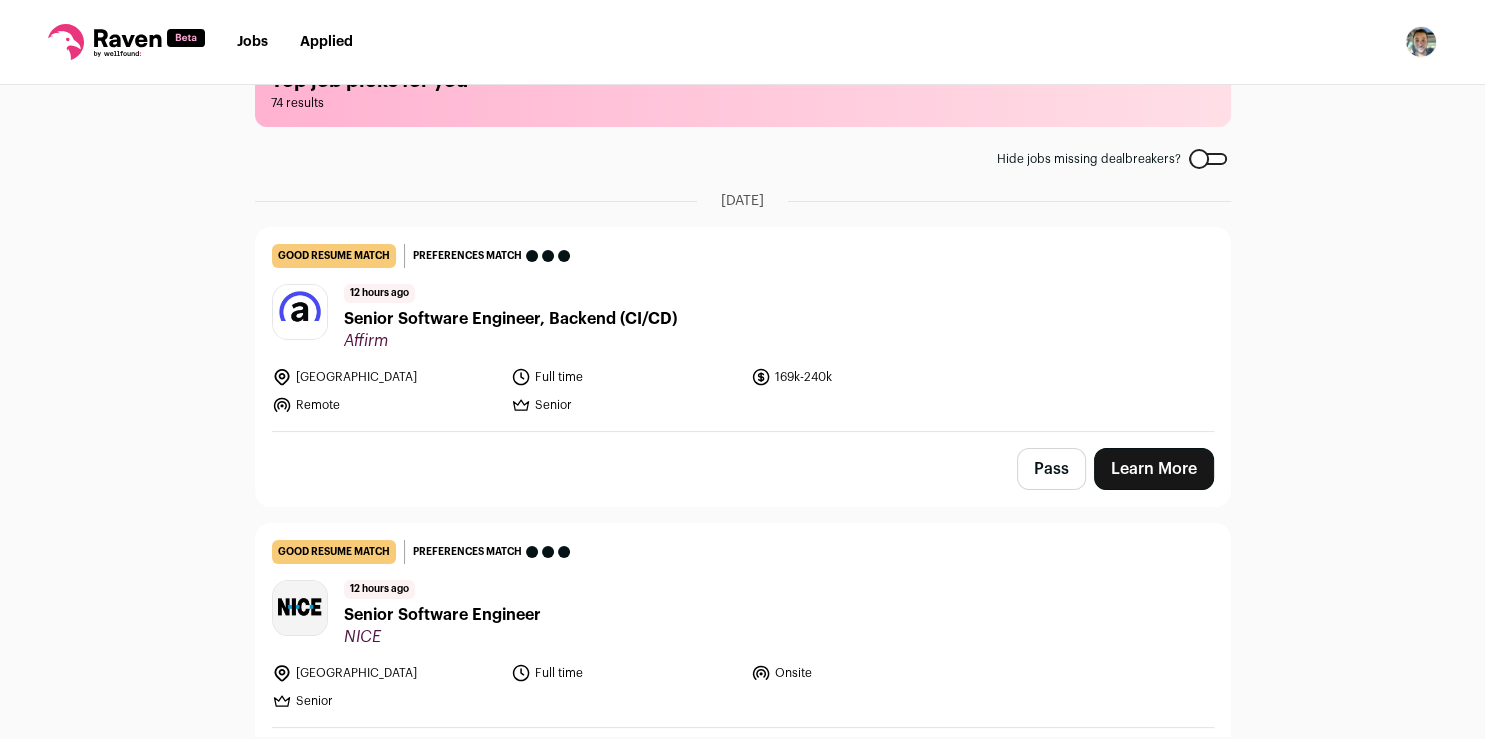 scroll, scrollTop: 0, scrollLeft: 0, axis: both 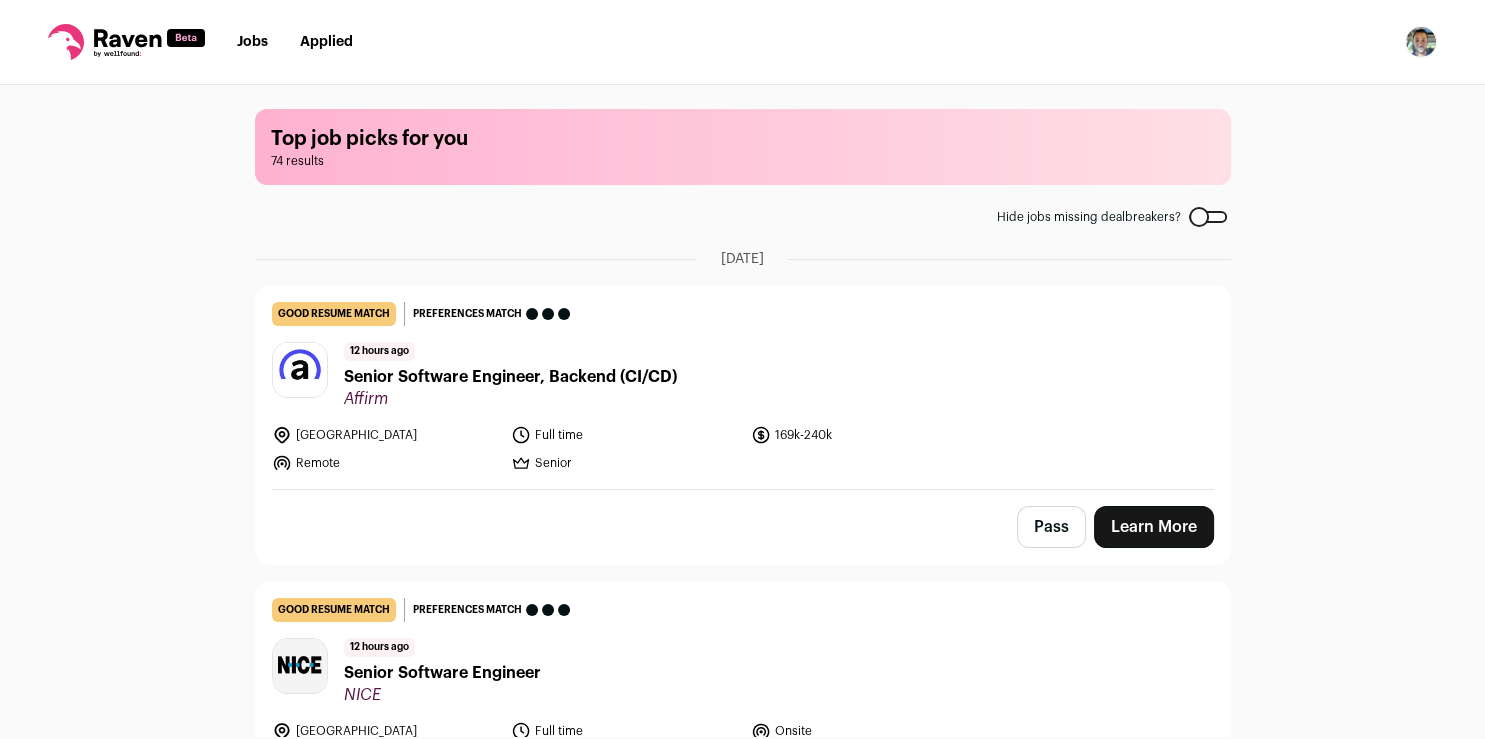 click on "Learn More" at bounding box center [1154, 527] 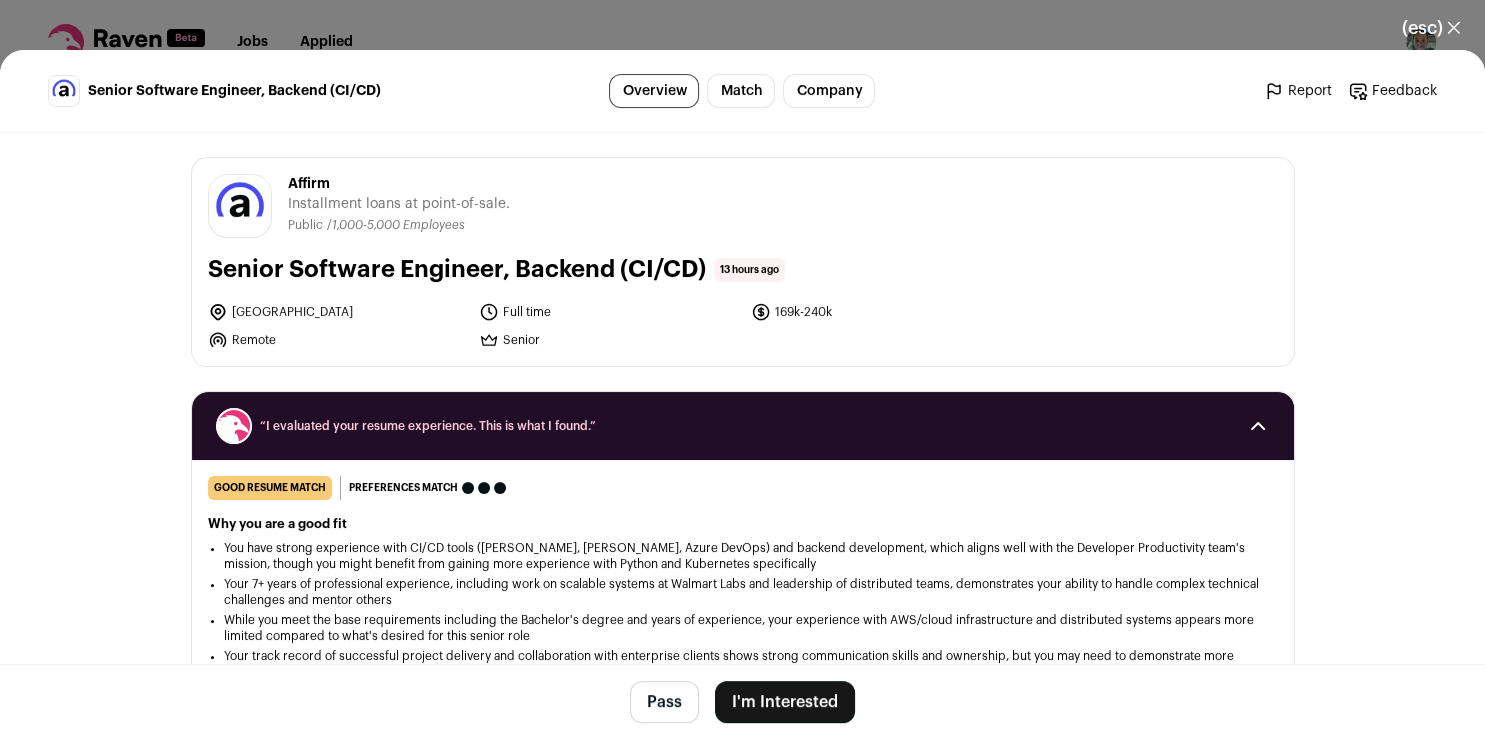 click on "I'm Interested" at bounding box center [785, 702] 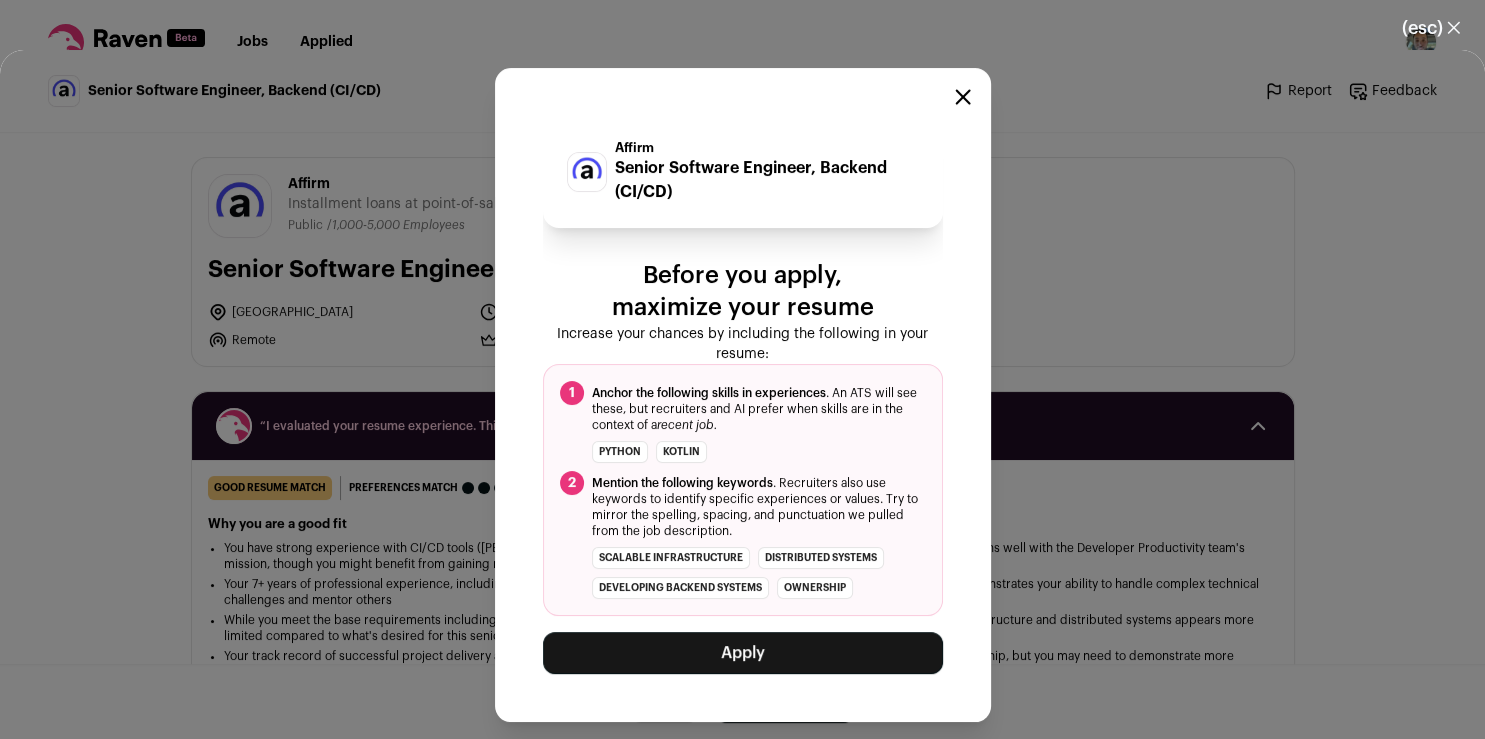 click on "Apply" at bounding box center [743, 653] 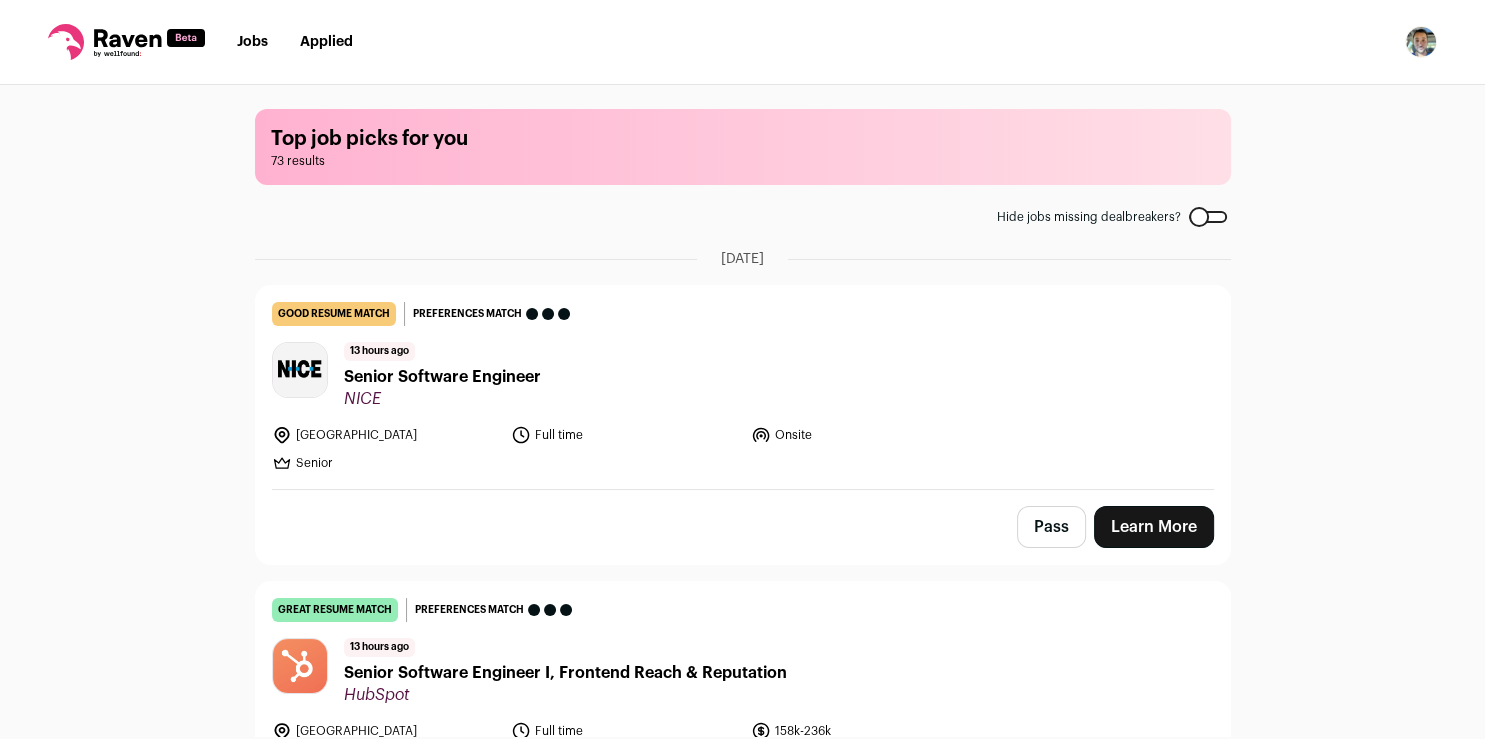 click on "Learn More" at bounding box center (1154, 527) 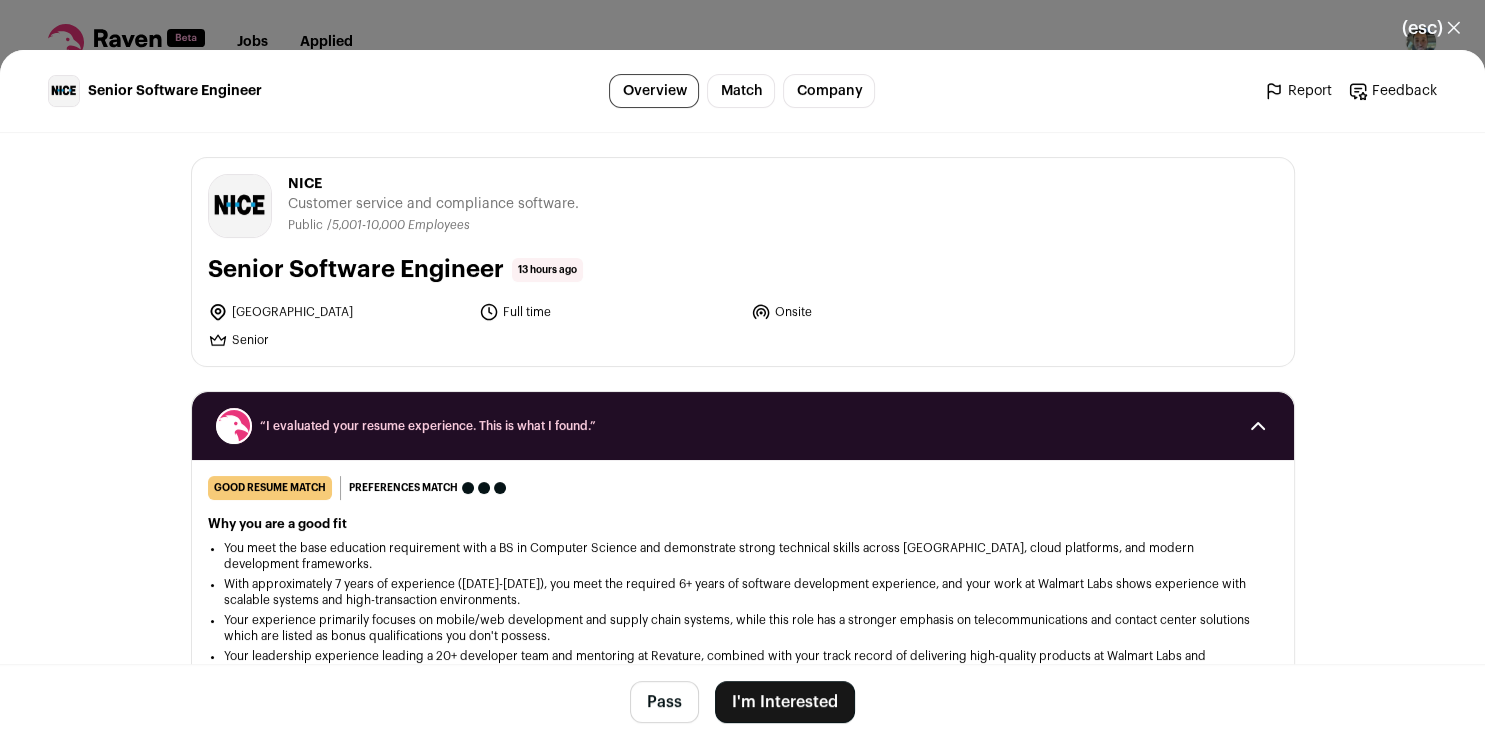 click on "I'm Interested" at bounding box center [785, 702] 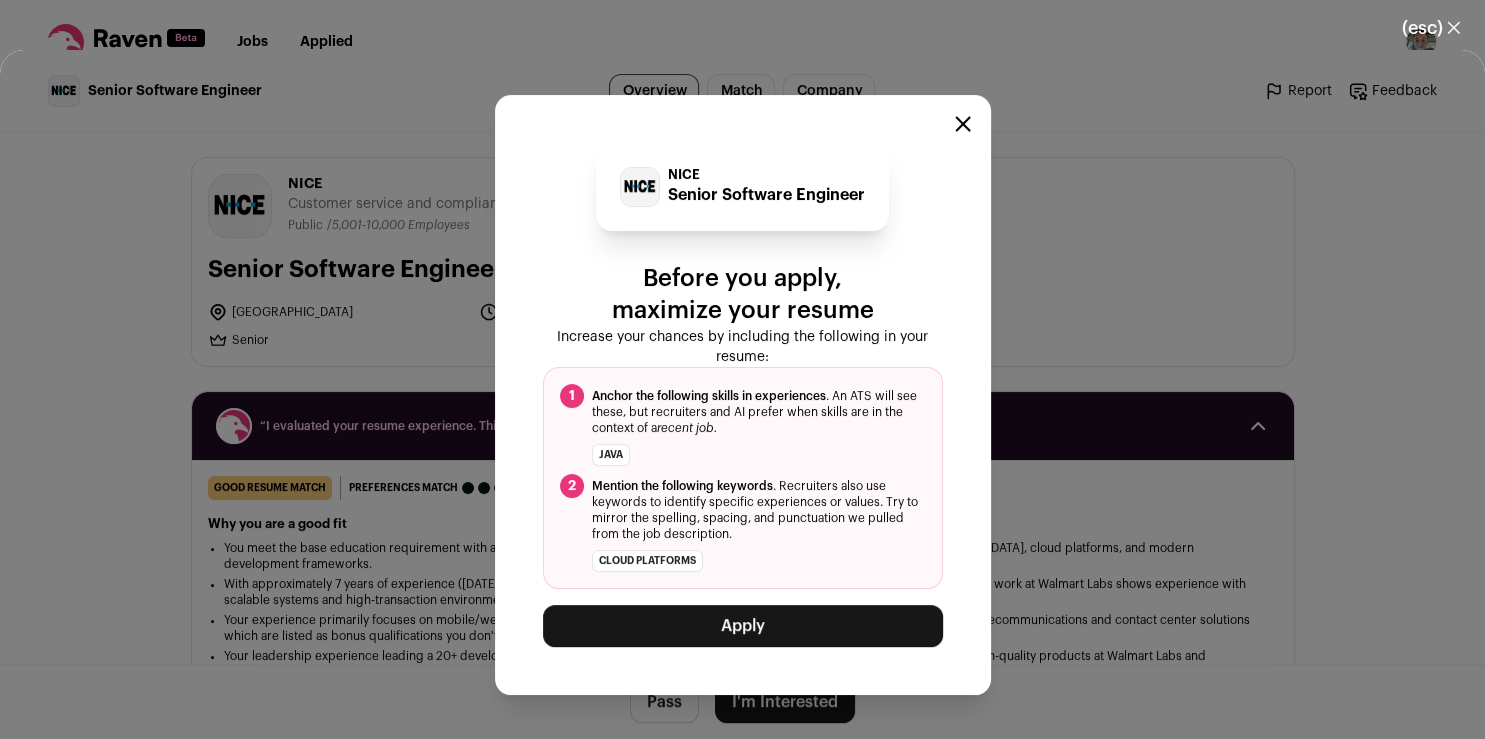 click on "Apply" at bounding box center (743, 626) 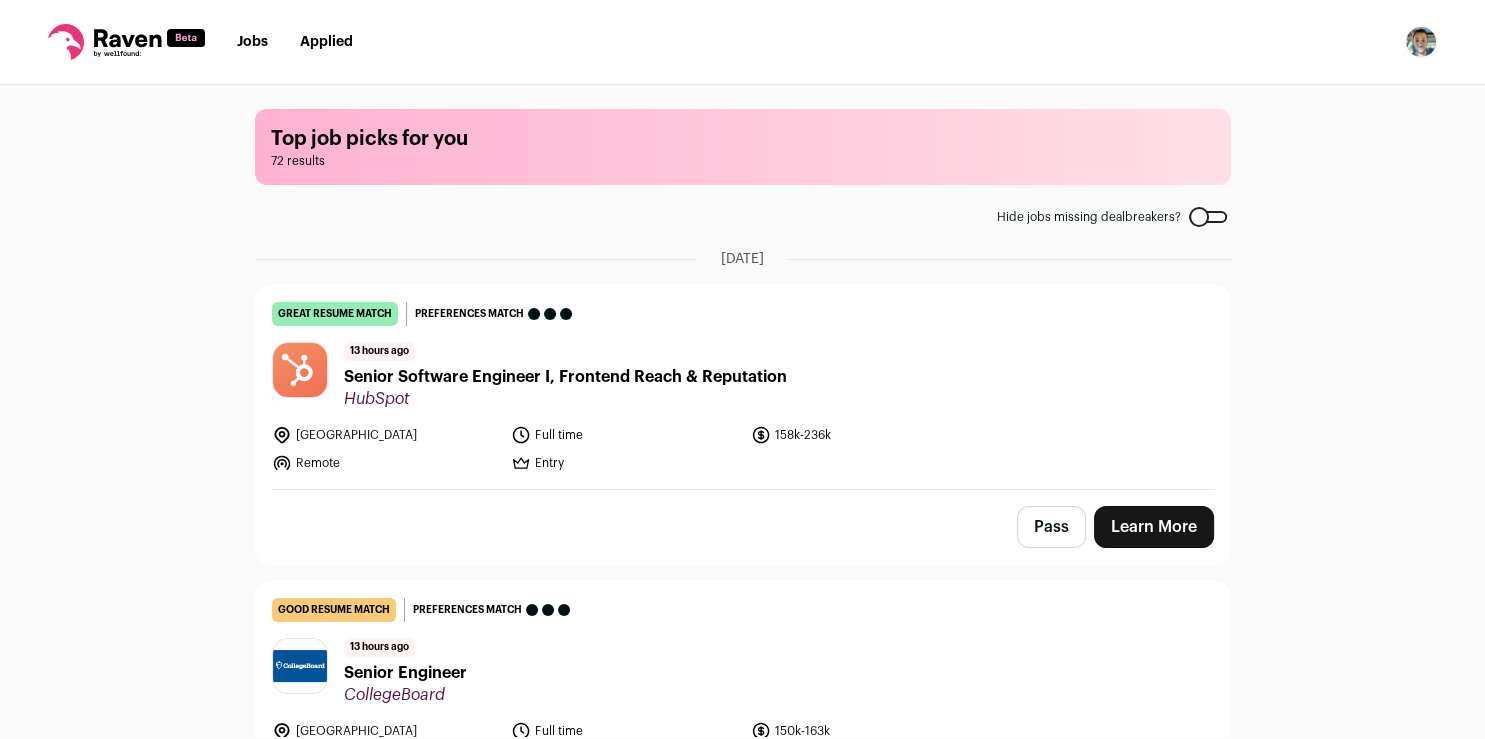 click on "Learn More" at bounding box center (1154, 527) 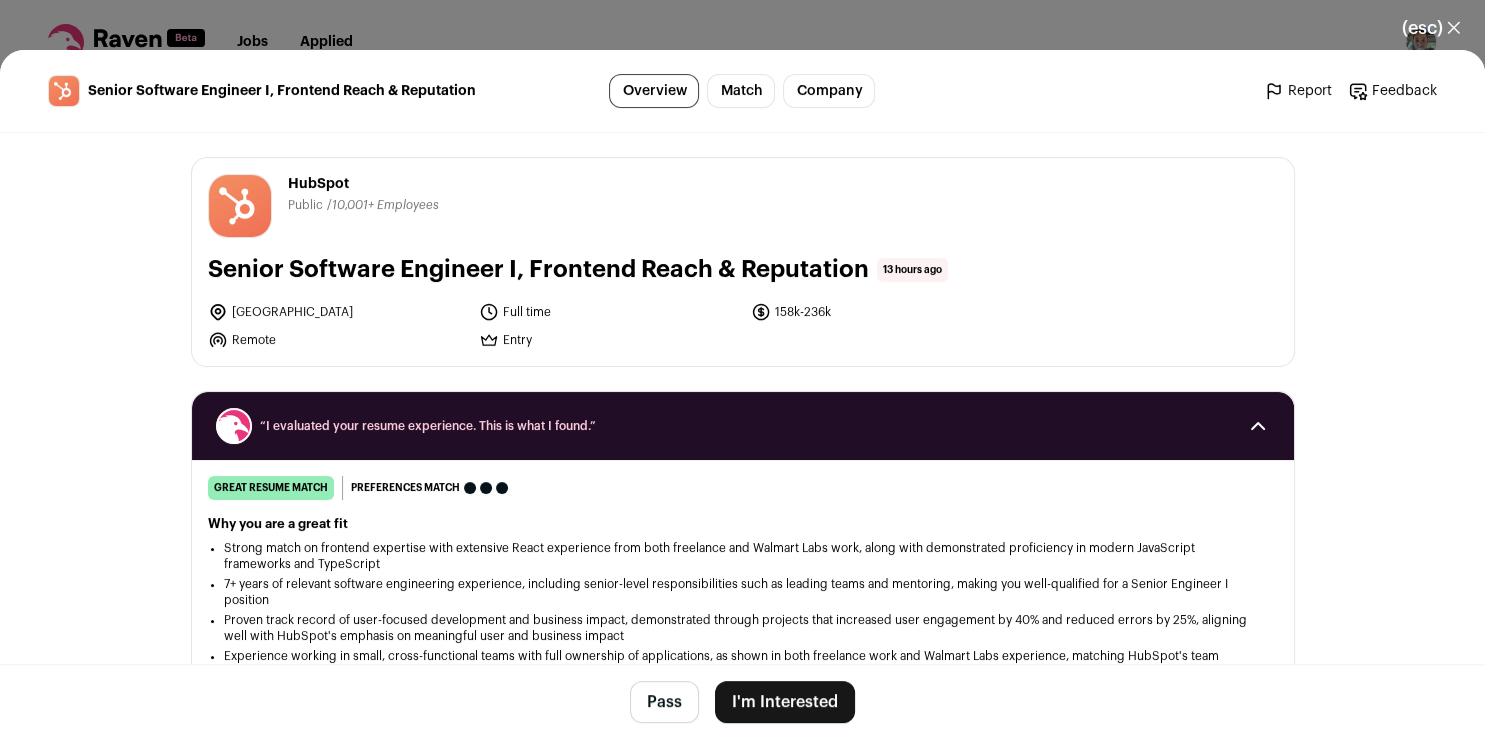 click on "I'm Interested" at bounding box center [785, 702] 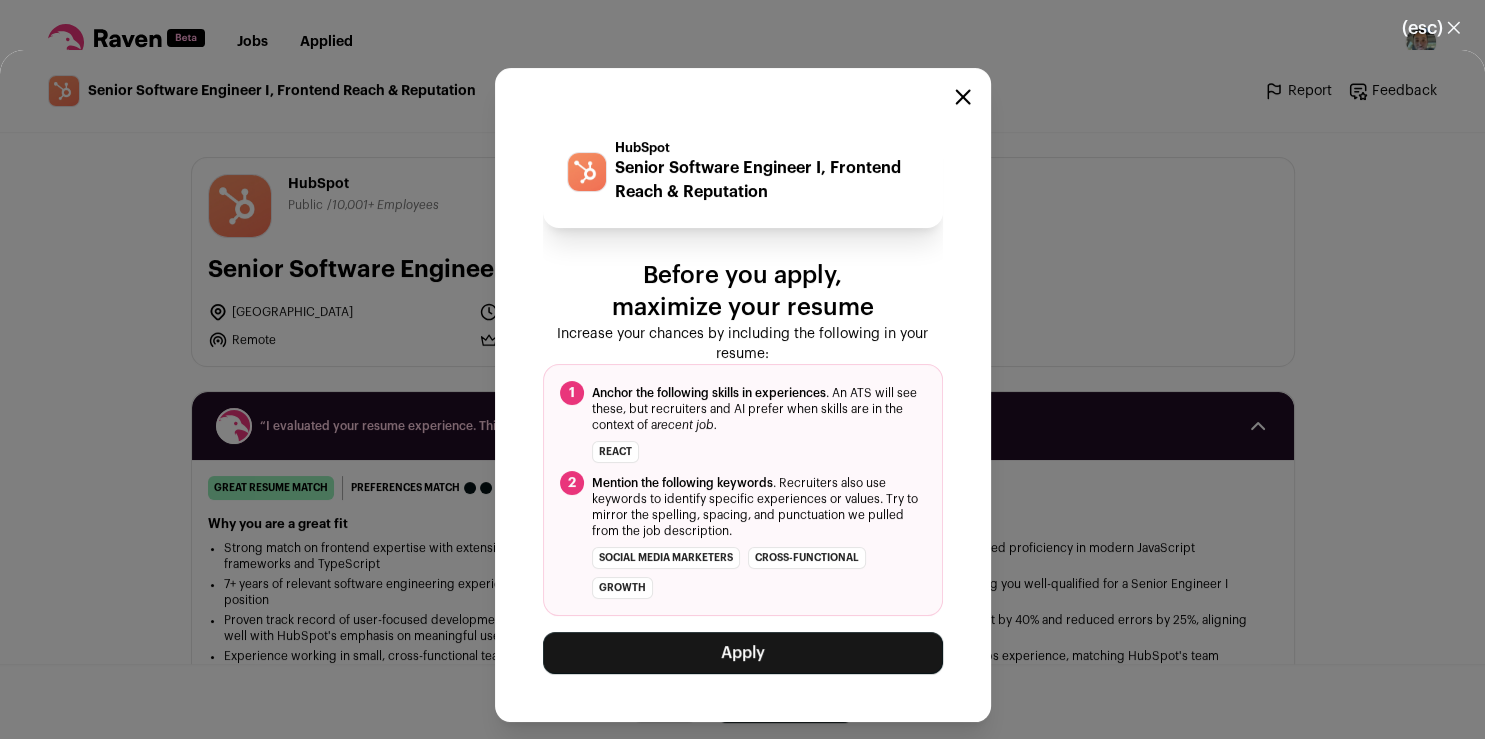 click on "Apply" at bounding box center [743, 653] 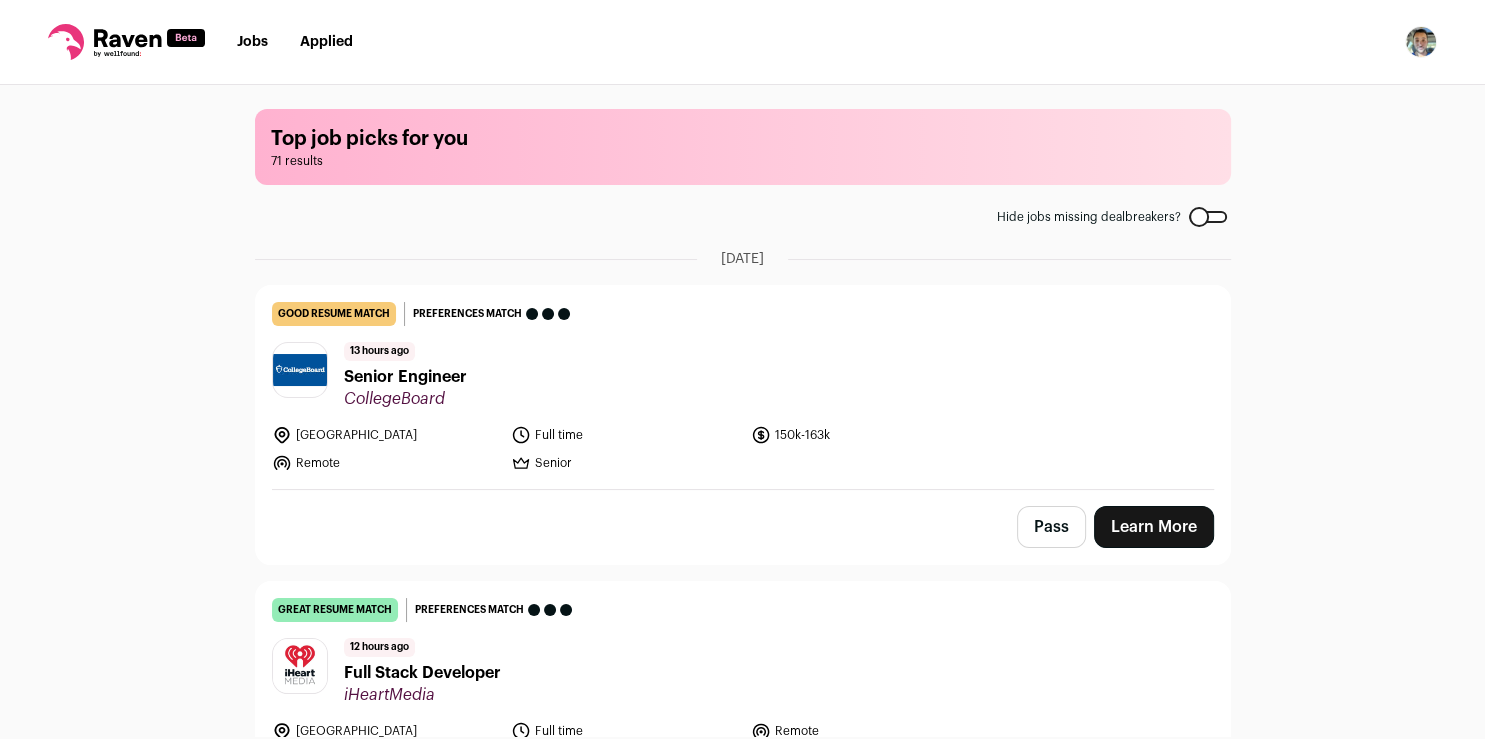scroll, scrollTop: 166, scrollLeft: 0, axis: vertical 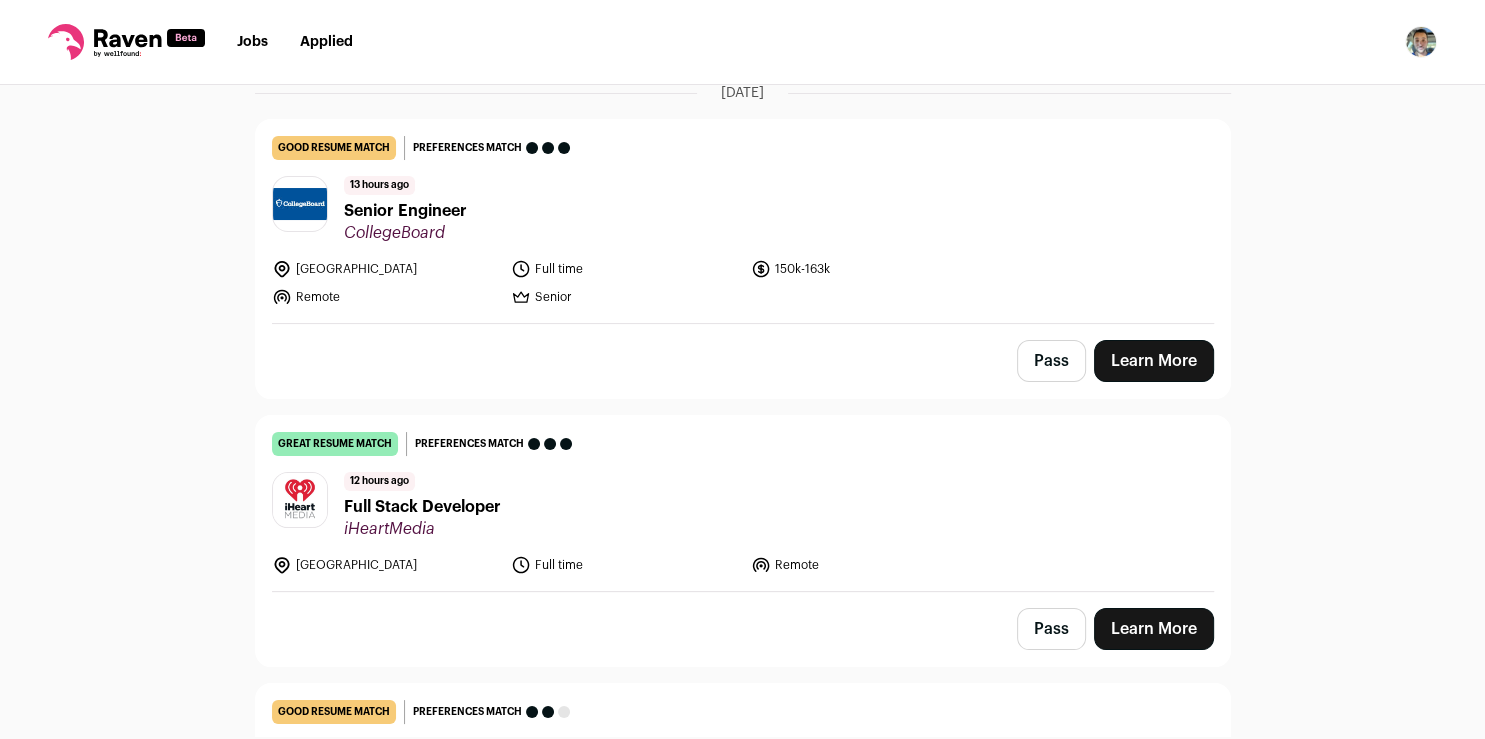 click on "Learn More" at bounding box center [1154, 629] 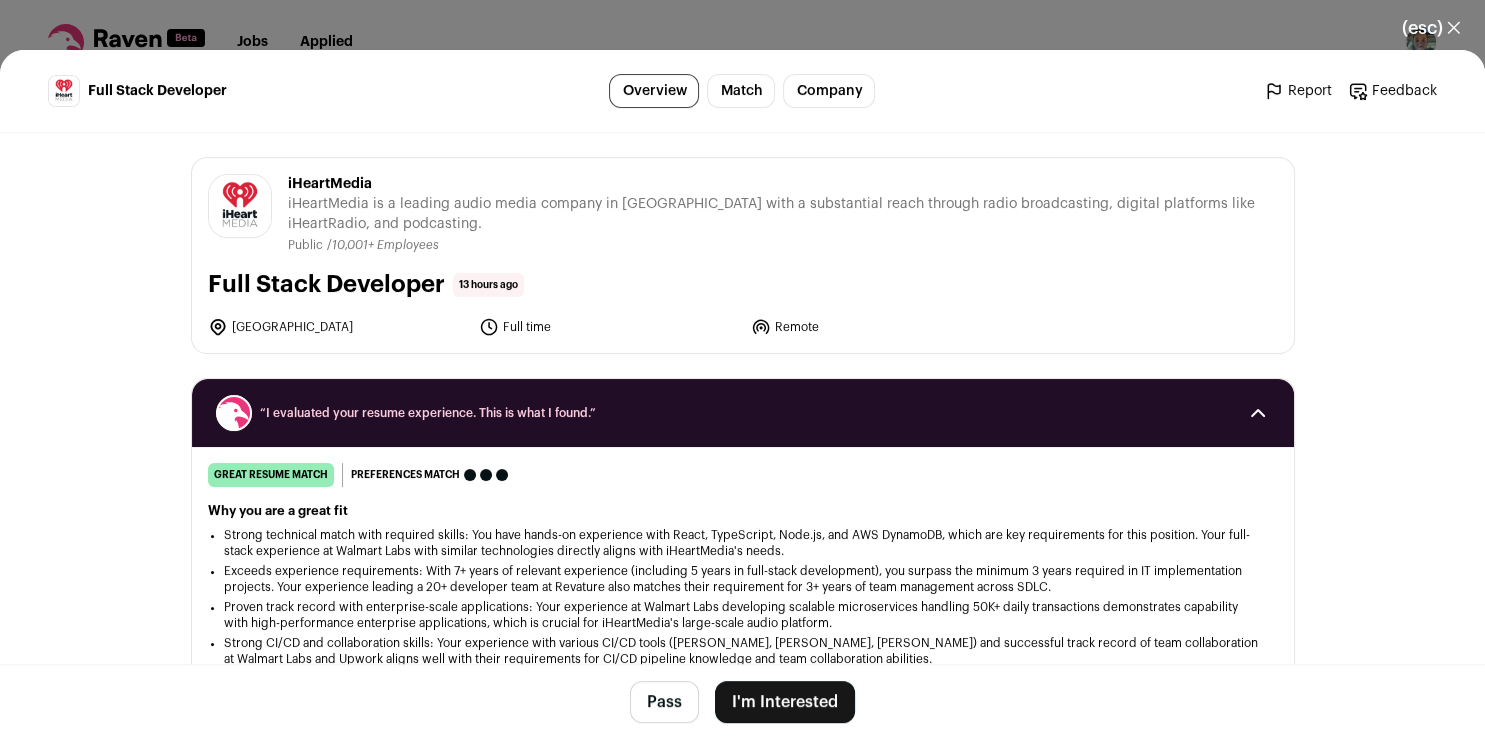 click on "I'm Interested" at bounding box center (785, 702) 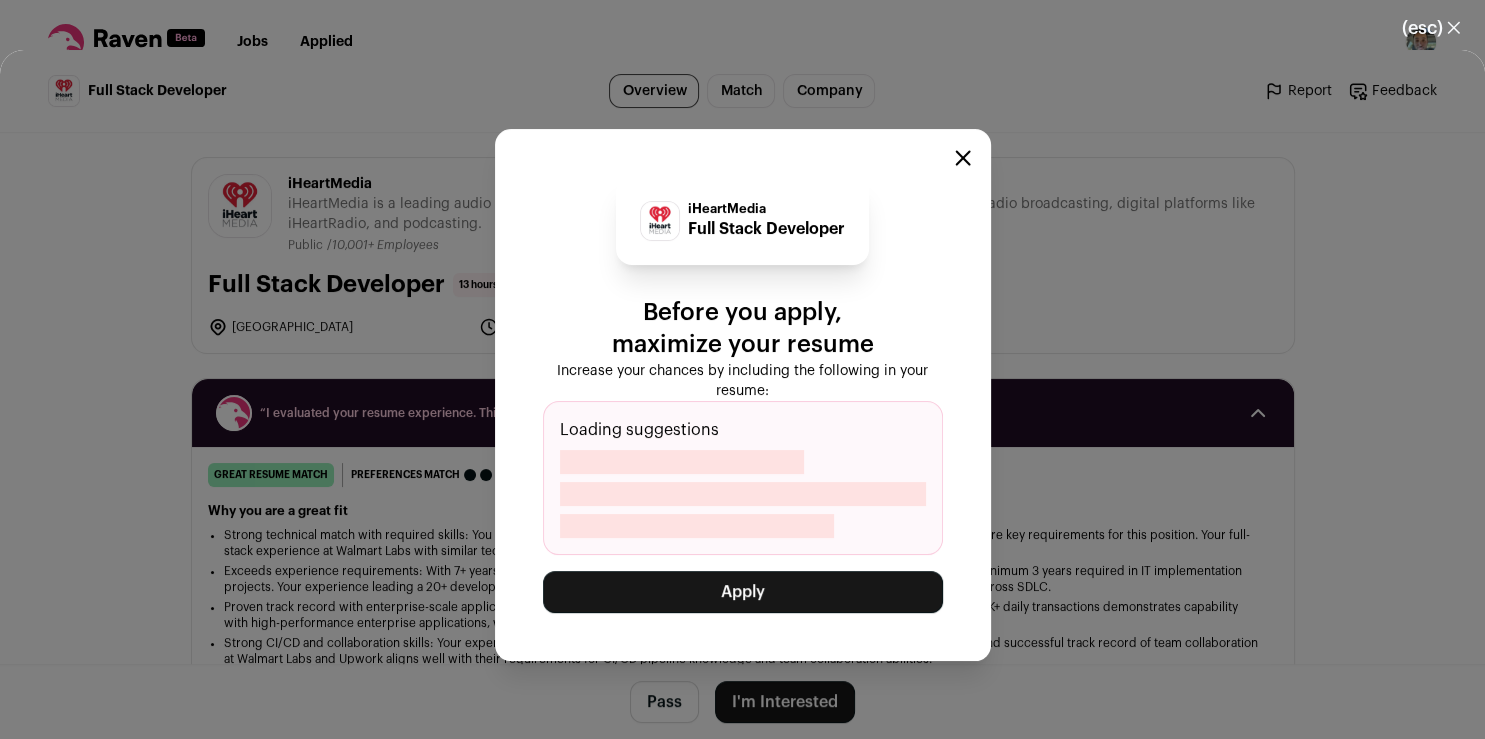 click on "Apply" at bounding box center (743, 592) 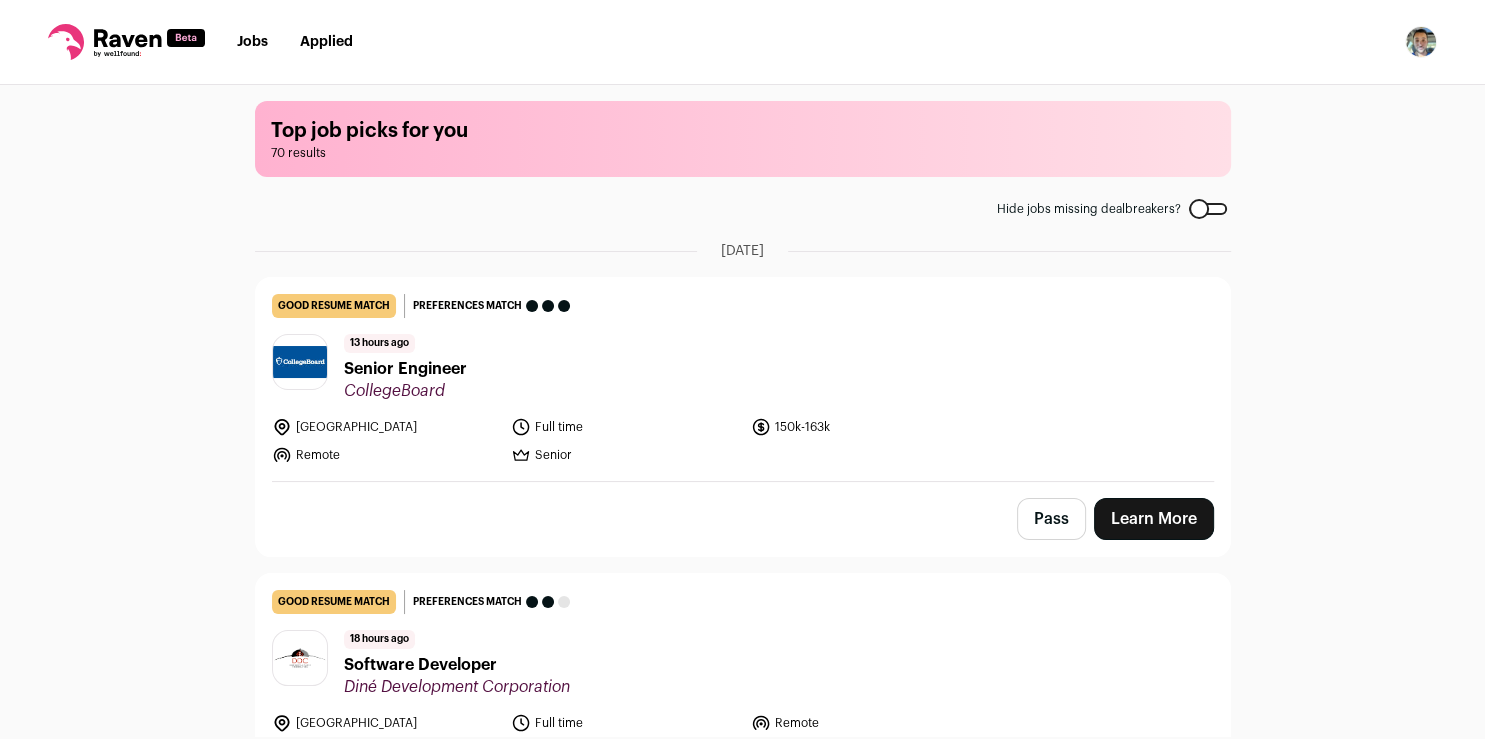 scroll, scrollTop: 0, scrollLeft: 0, axis: both 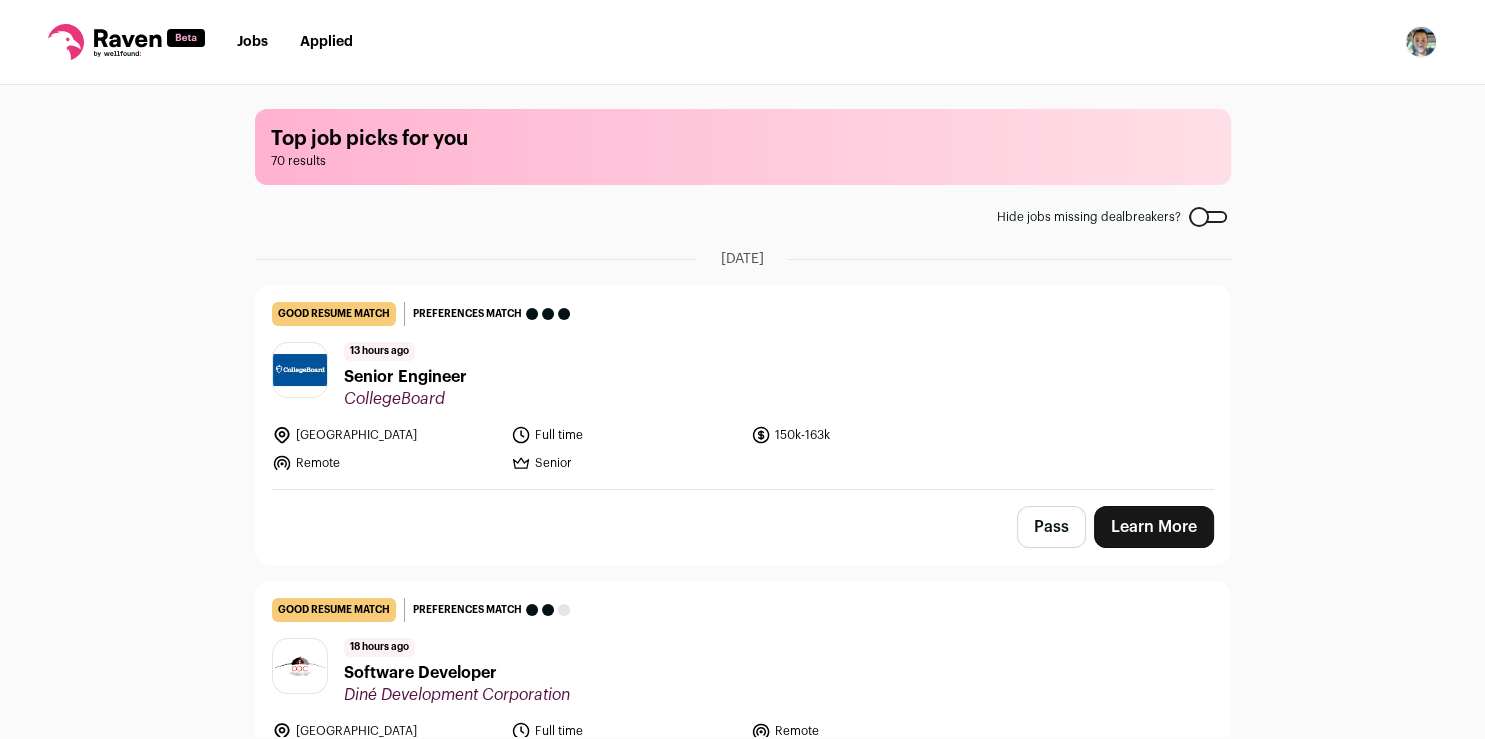 click on "Learn More" at bounding box center (1154, 527) 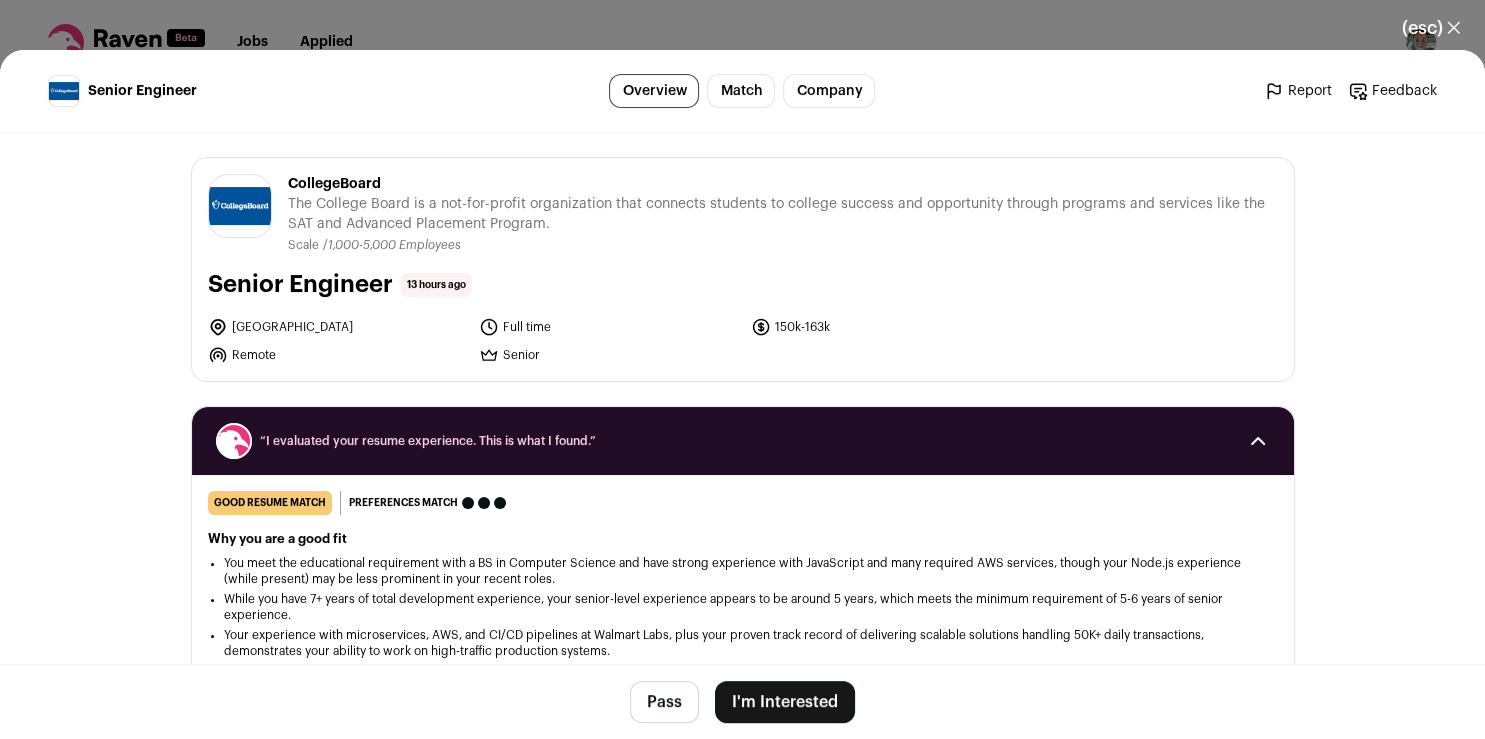 click on "I'm Interested" at bounding box center (785, 702) 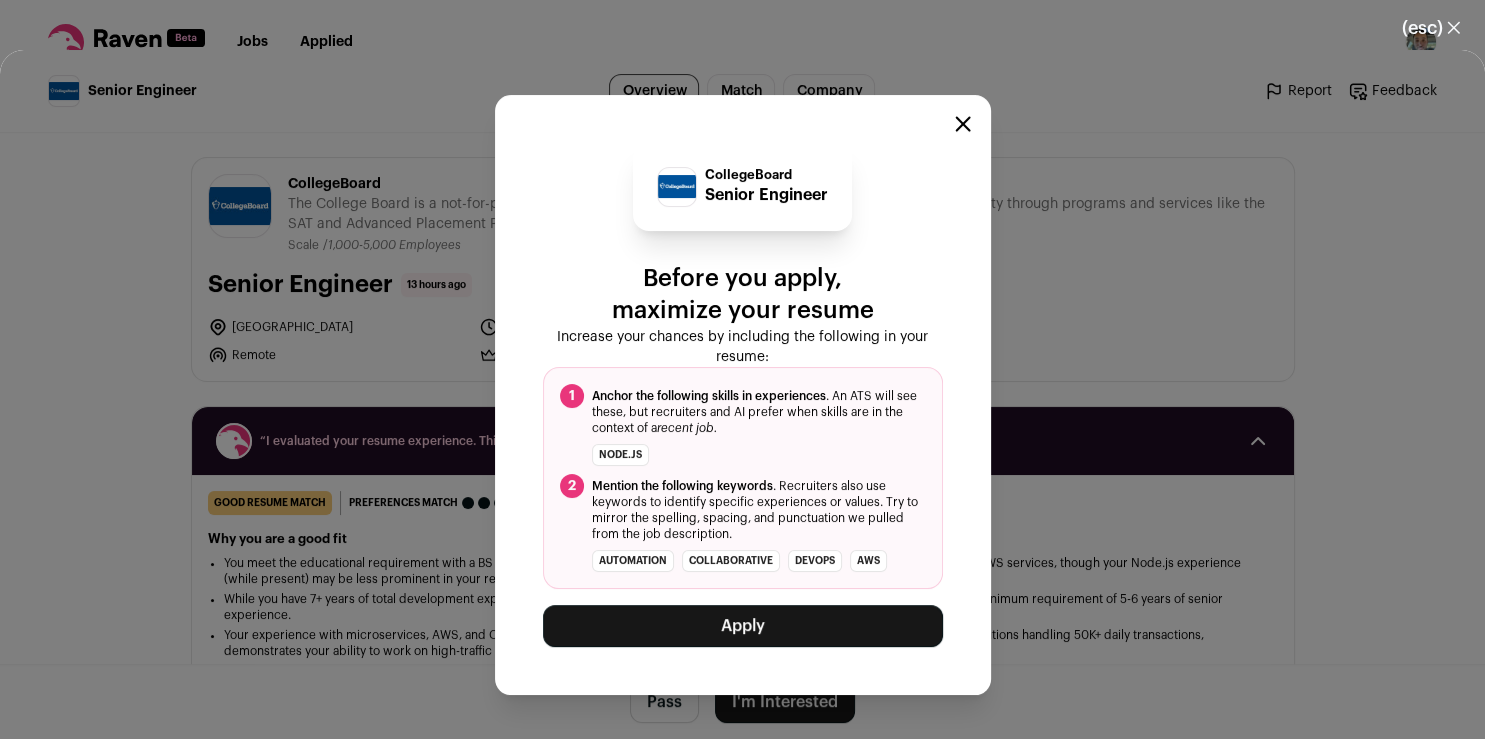 click on "Apply" at bounding box center (743, 626) 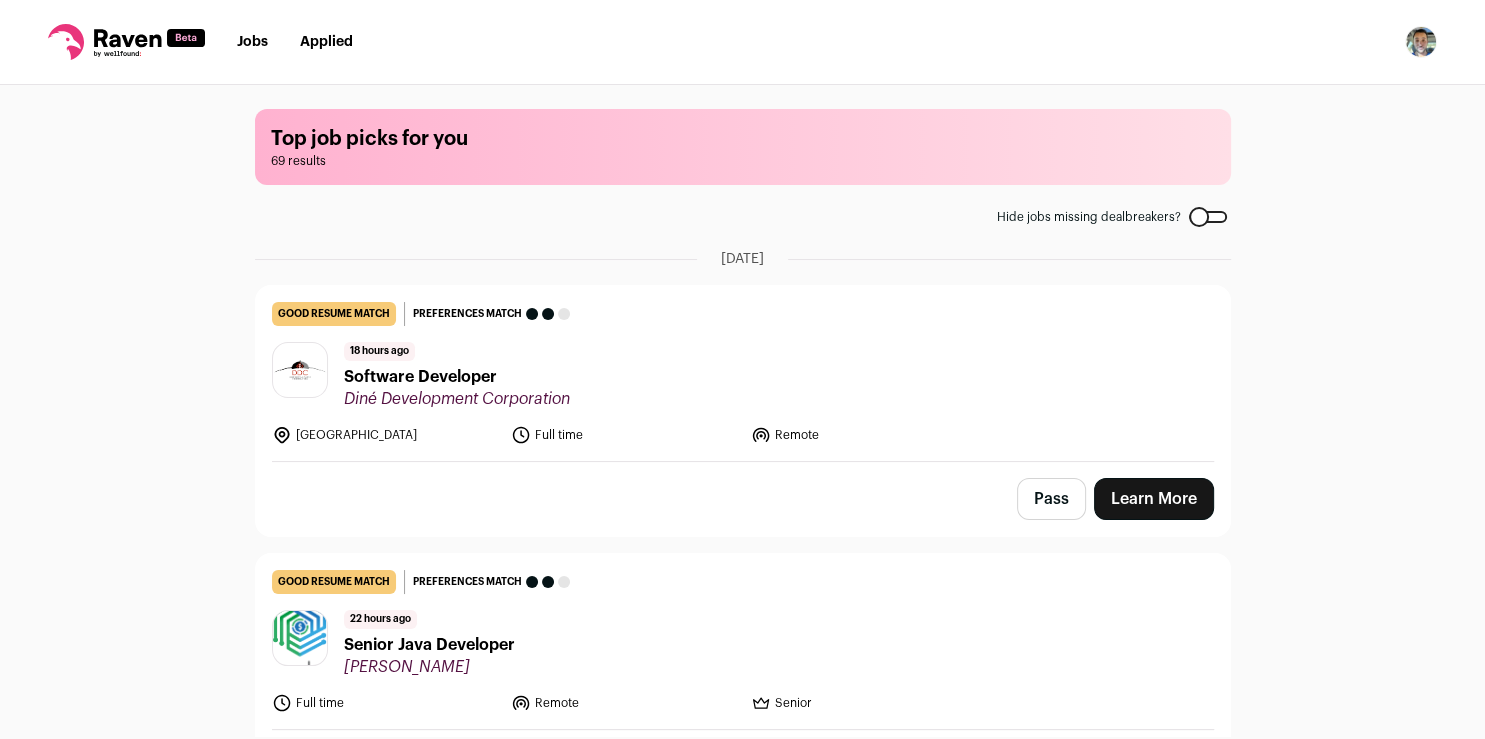 click on "Learn More" at bounding box center (1154, 499) 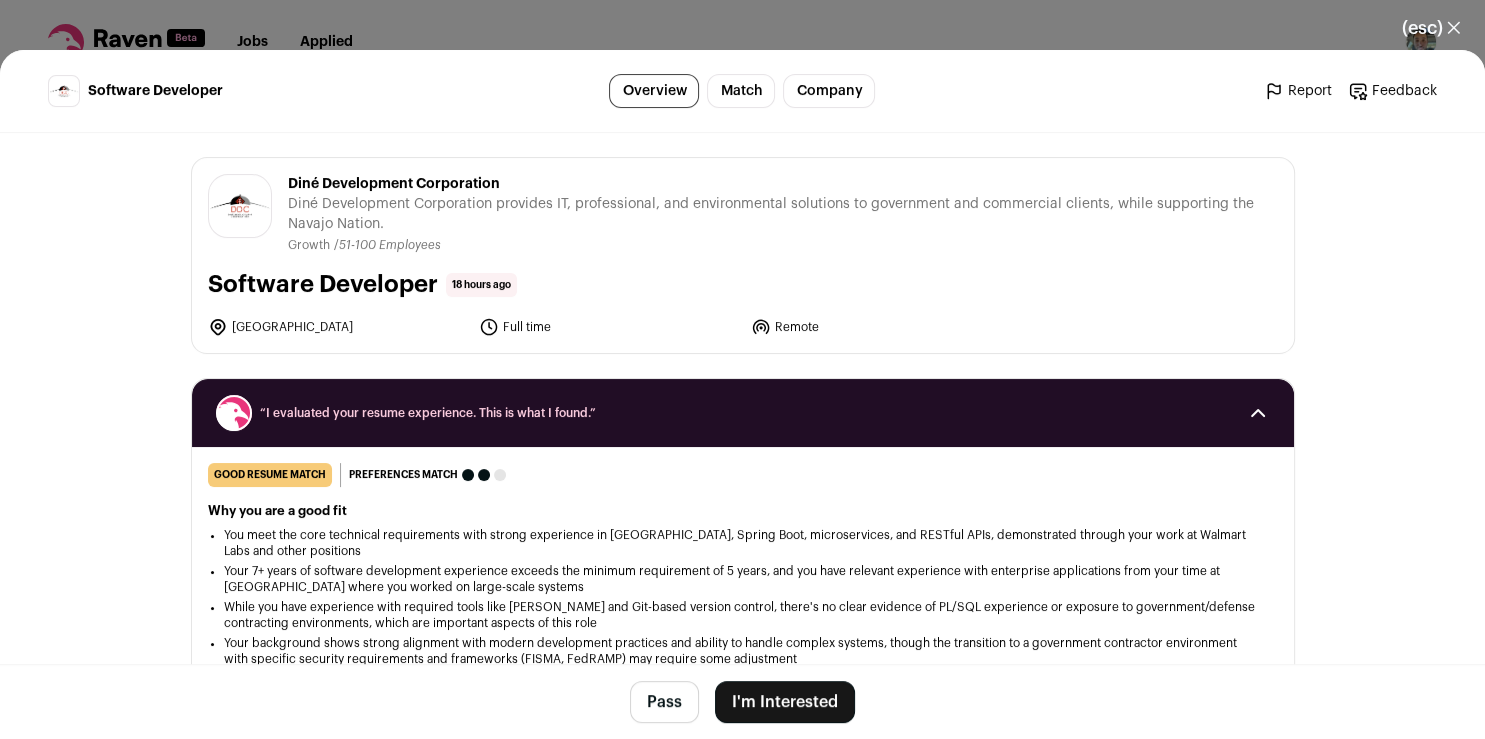 click on "I'm Interested" at bounding box center [785, 702] 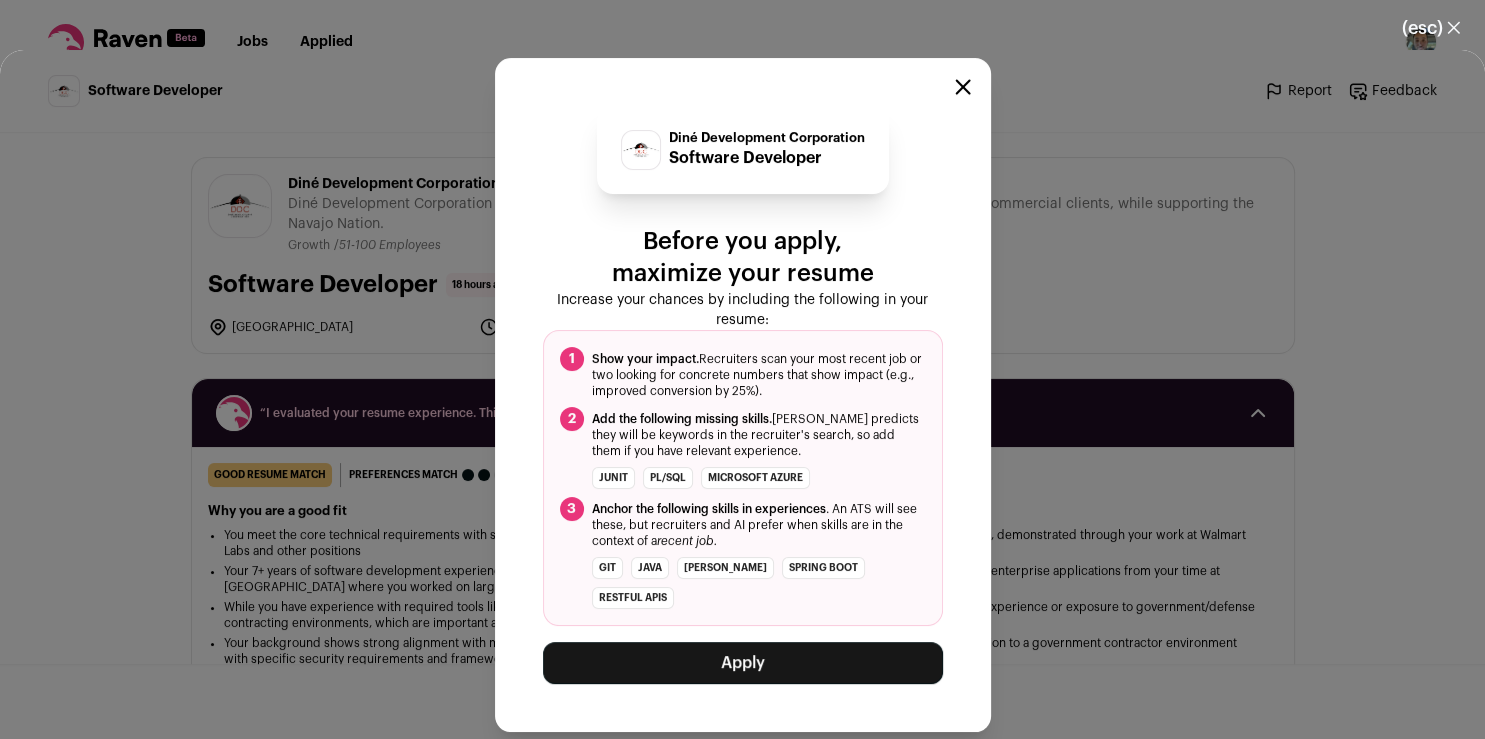 click on "Apply" at bounding box center (743, 663) 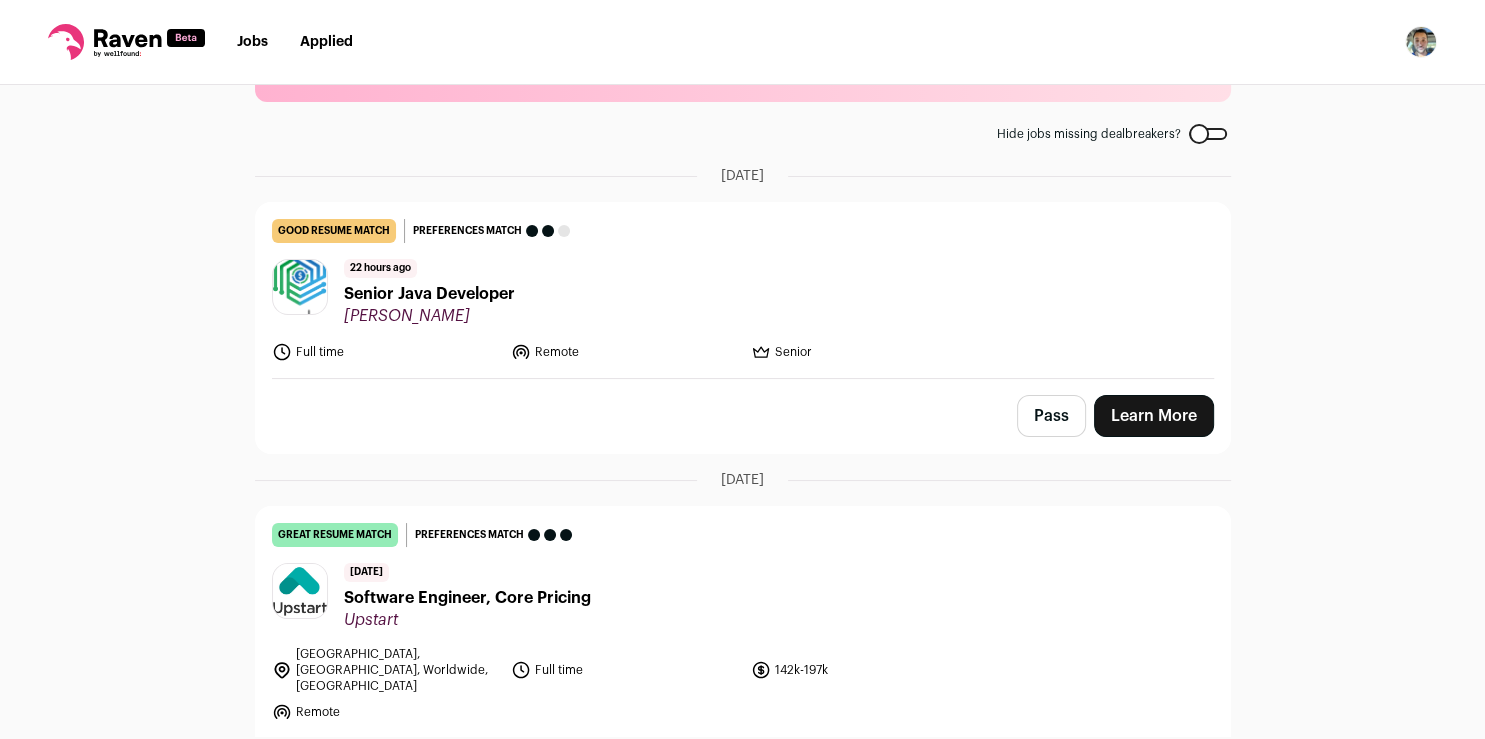 scroll, scrollTop: 100, scrollLeft: 0, axis: vertical 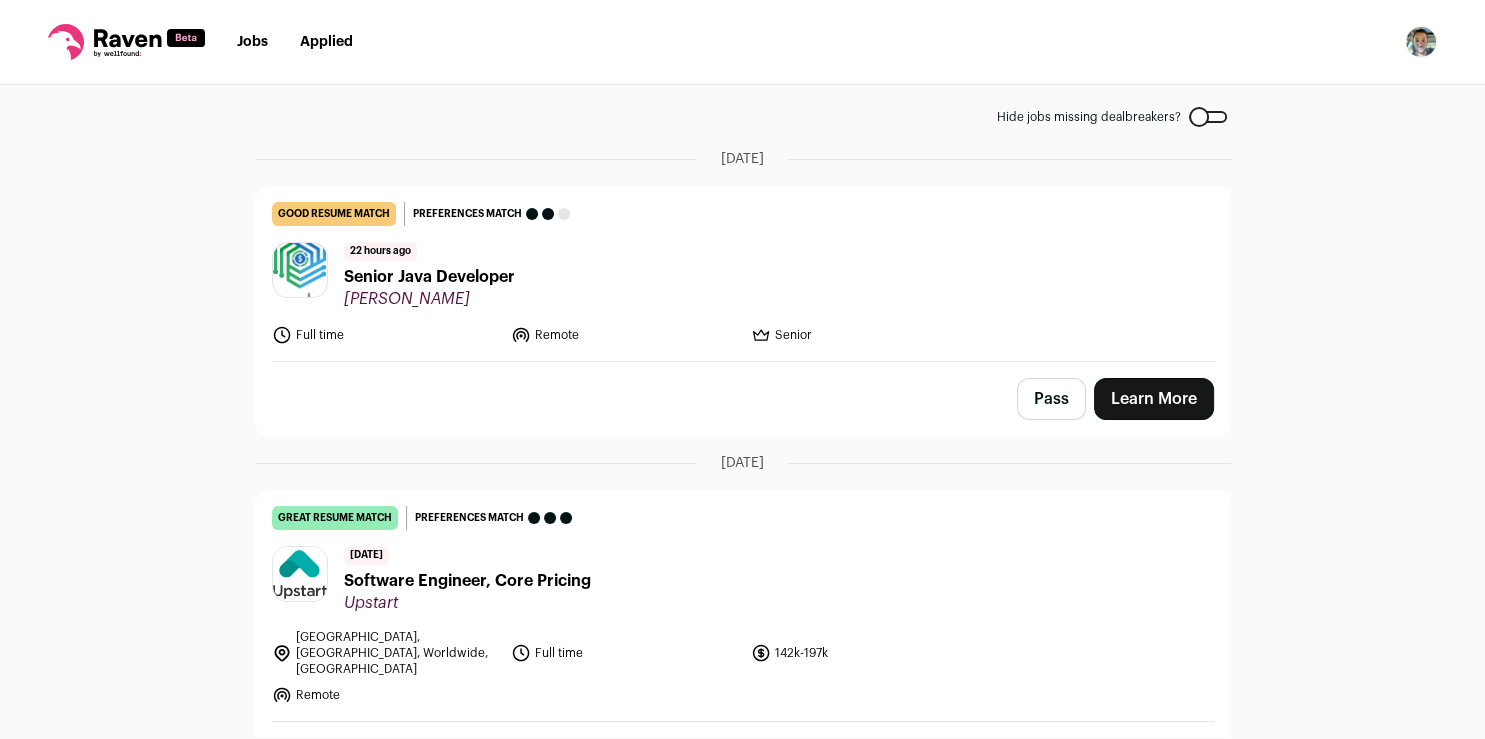 click on "Learn More" at bounding box center [1154, 399] 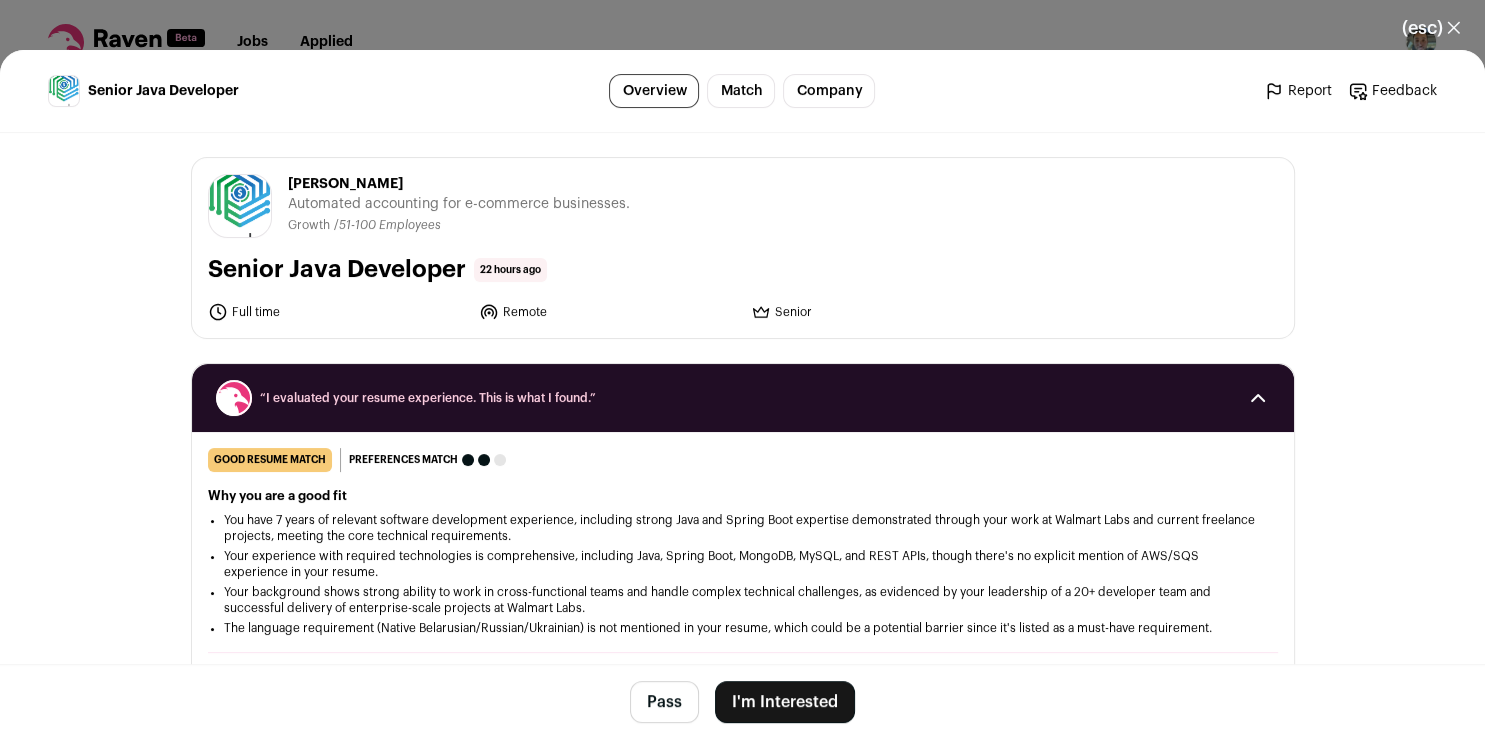 click on "I'm Interested" at bounding box center (785, 702) 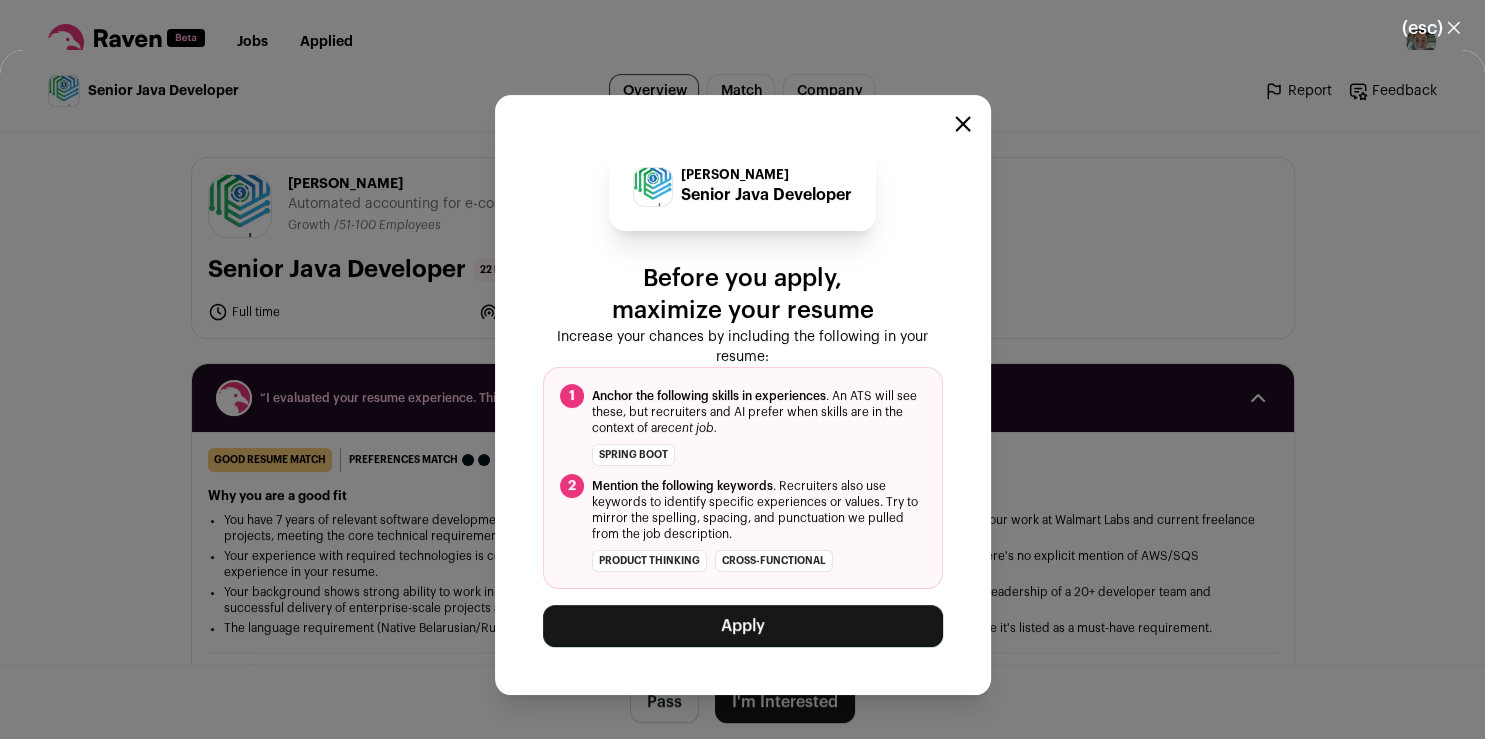 click on "Apply" at bounding box center [743, 626] 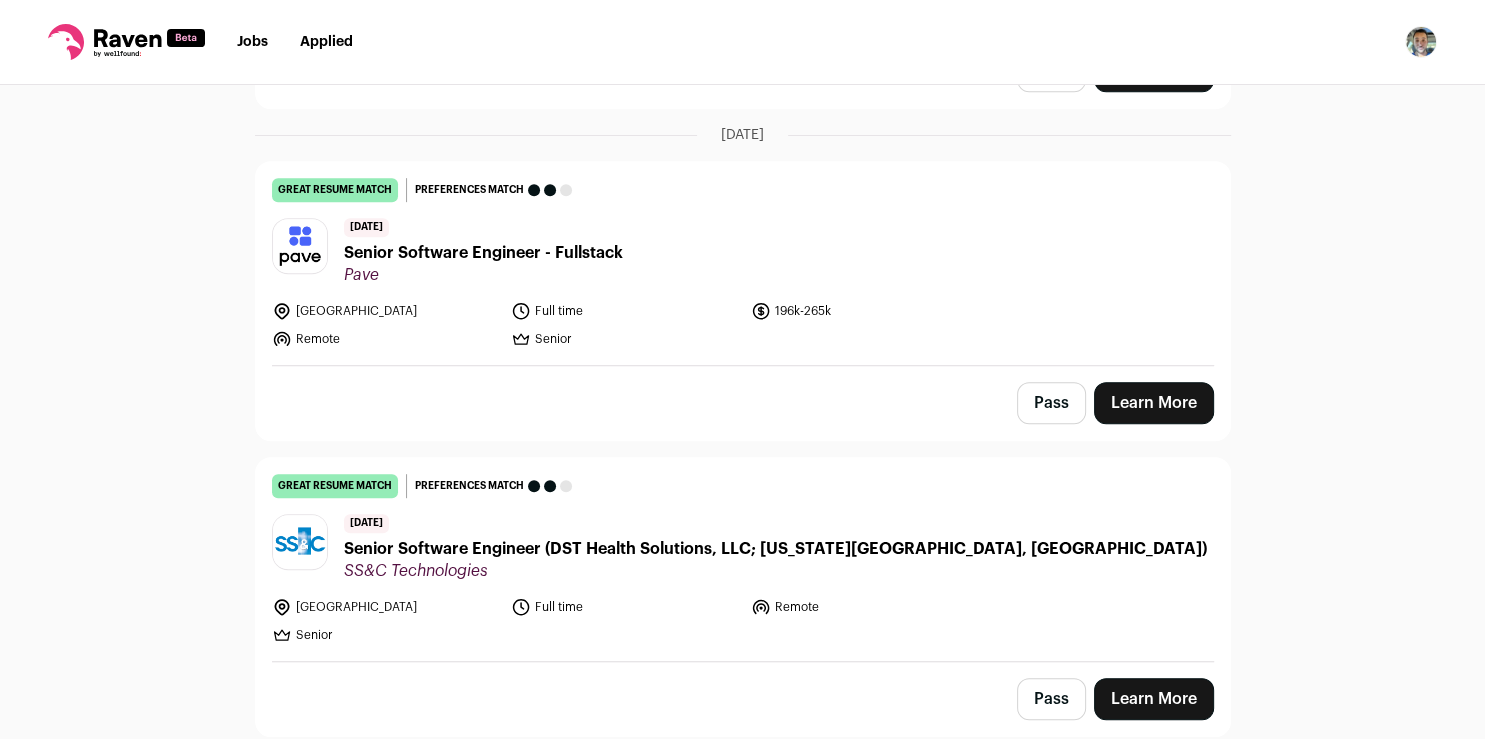 scroll, scrollTop: 1056, scrollLeft: 0, axis: vertical 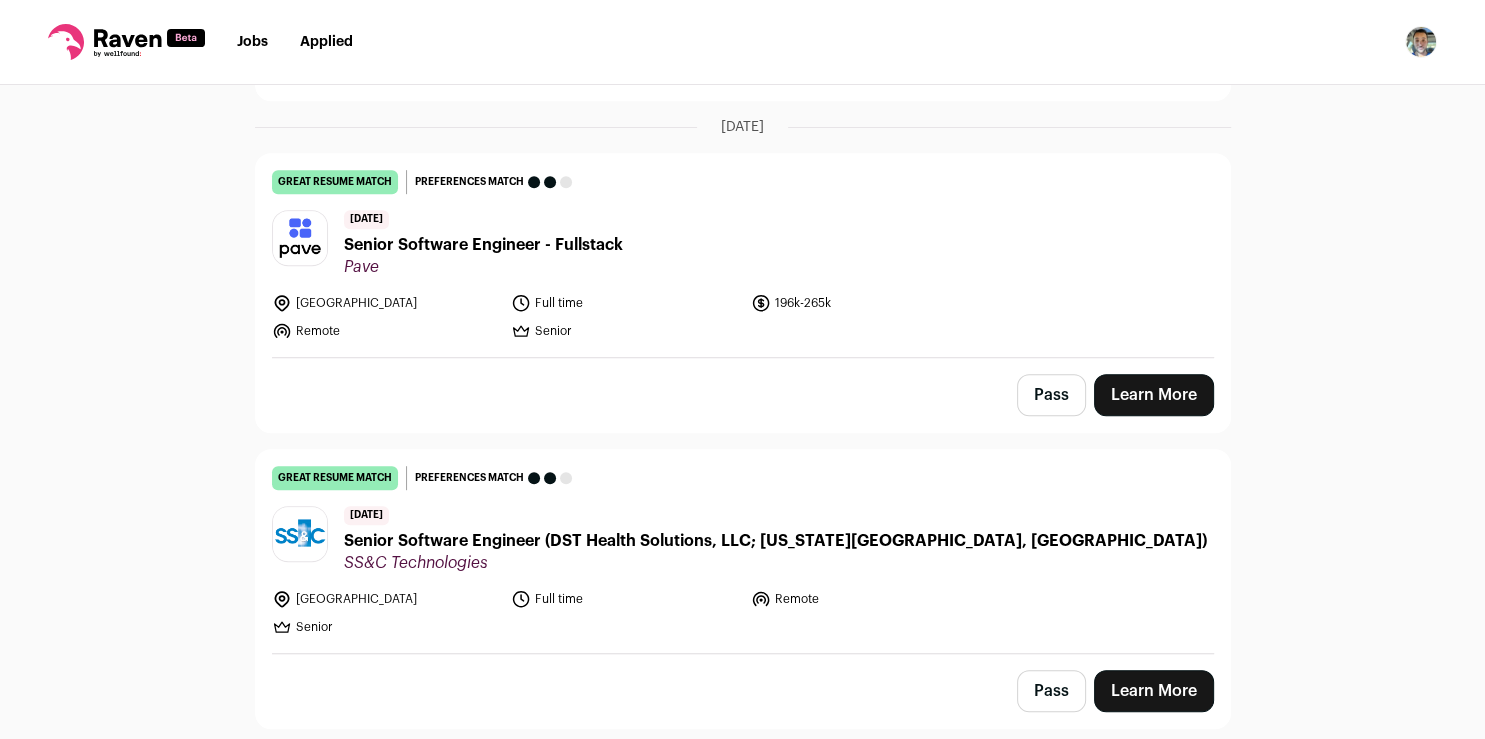 click on "Learn More" at bounding box center [1154, 691] 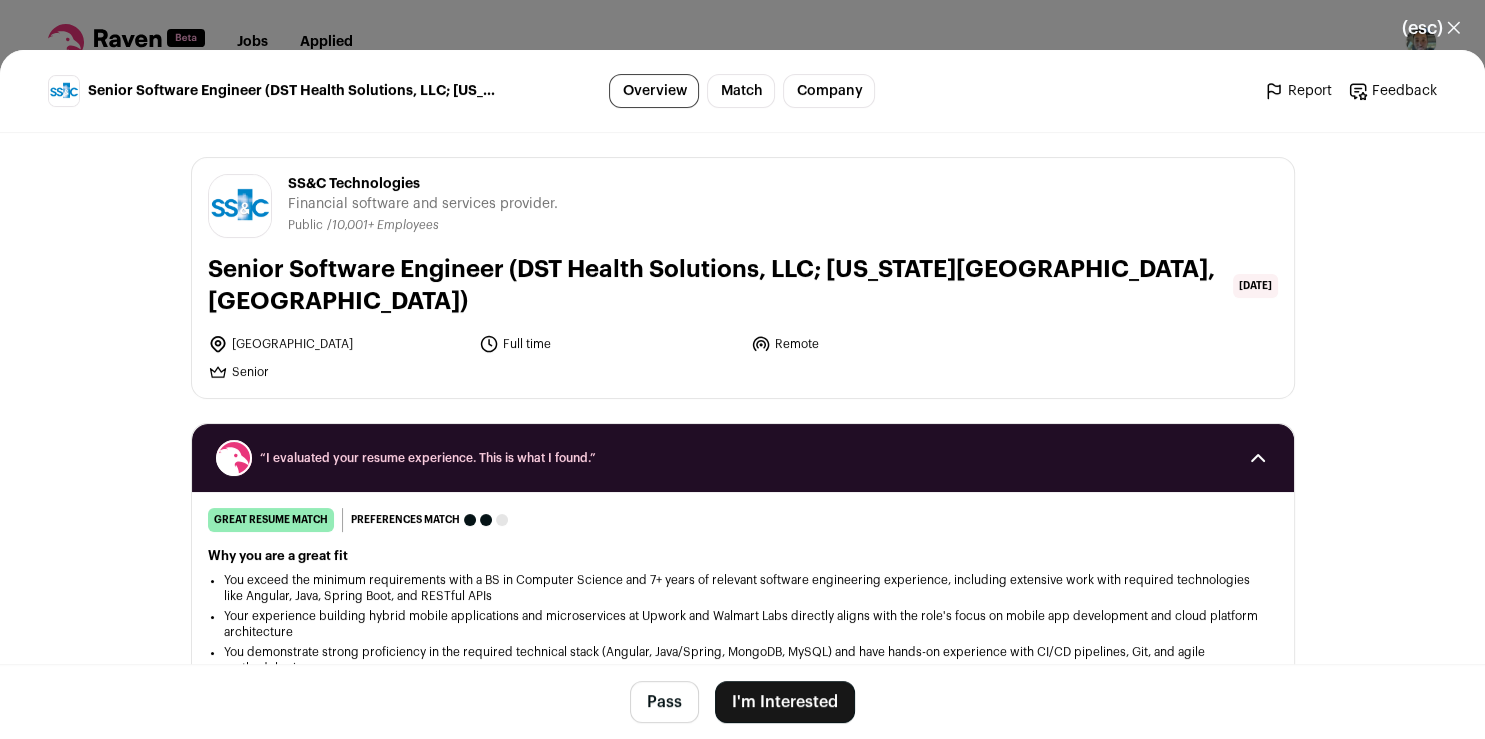 click on "I'm Interested" at bounding box center [785, 702] 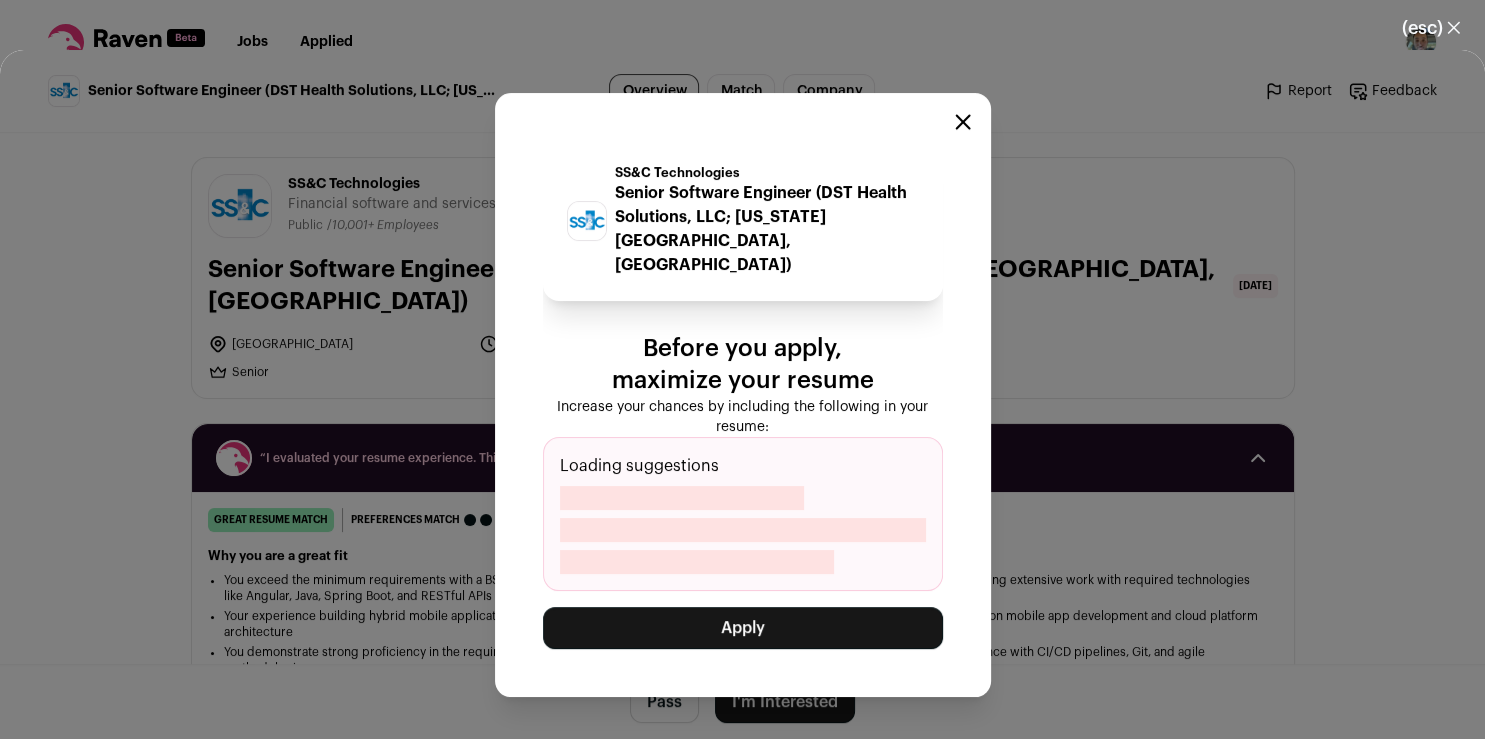 click on "Apply" at bounding box center [743, 628] 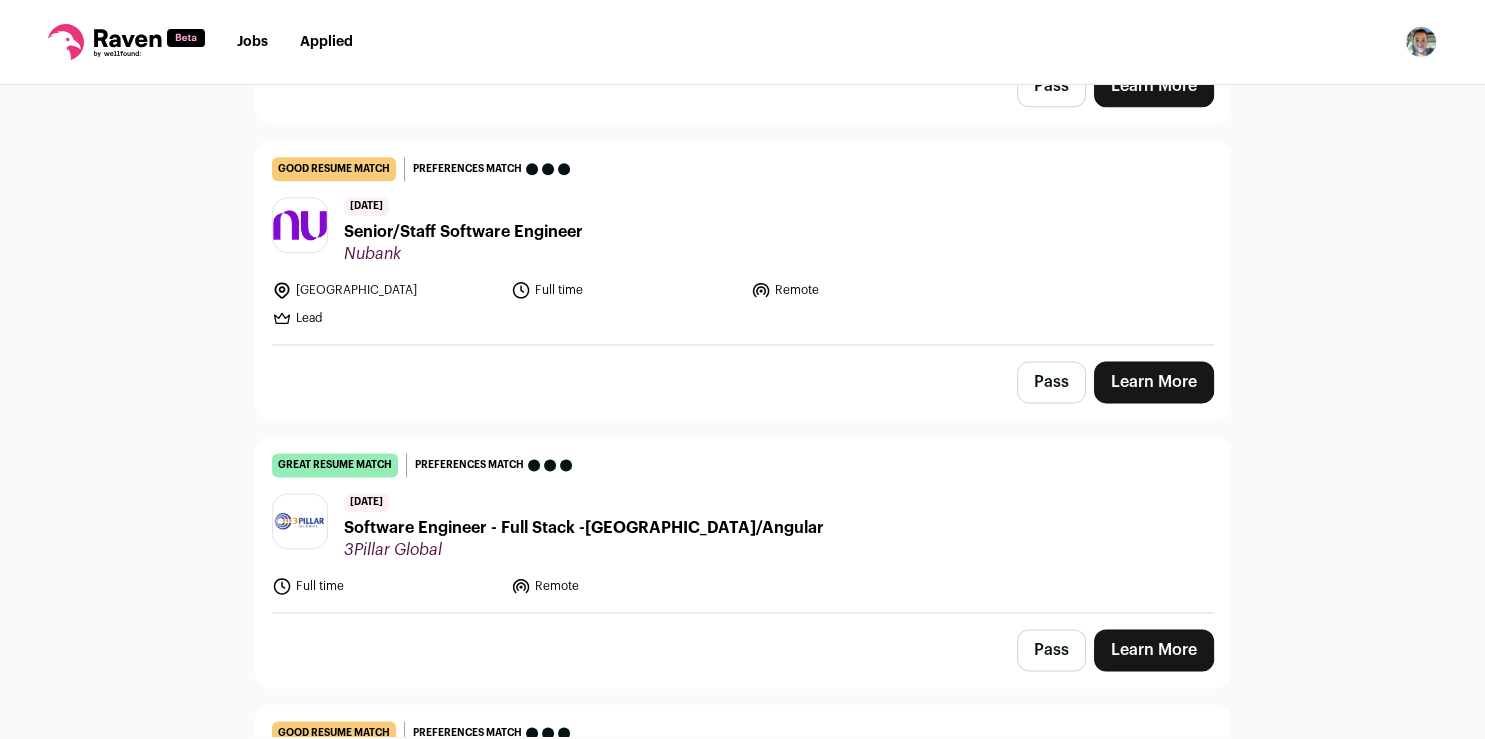 scroll, scrollTop: 2537, scrollLeft: 0, axis: vertical 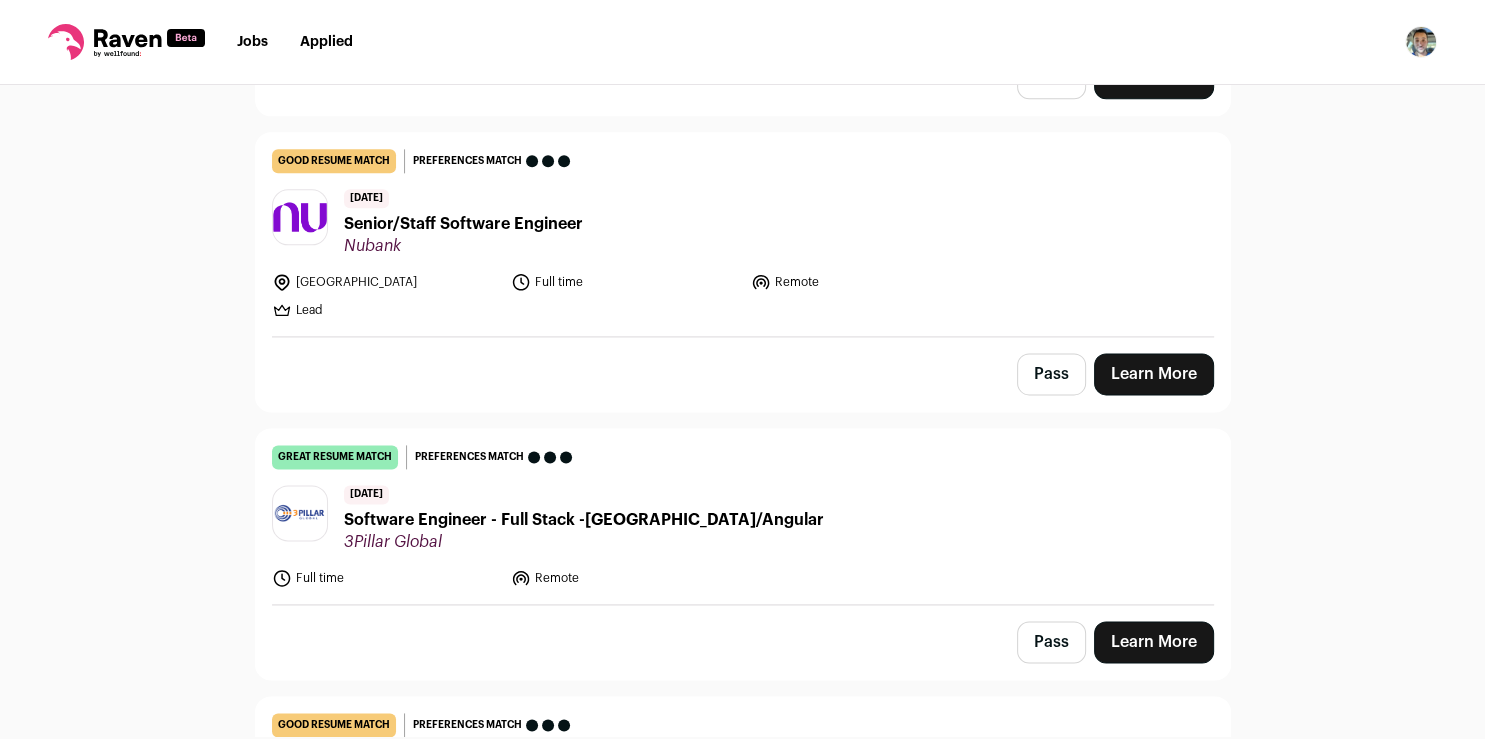 click on "Learn More" at bounding box center (1154, 642) 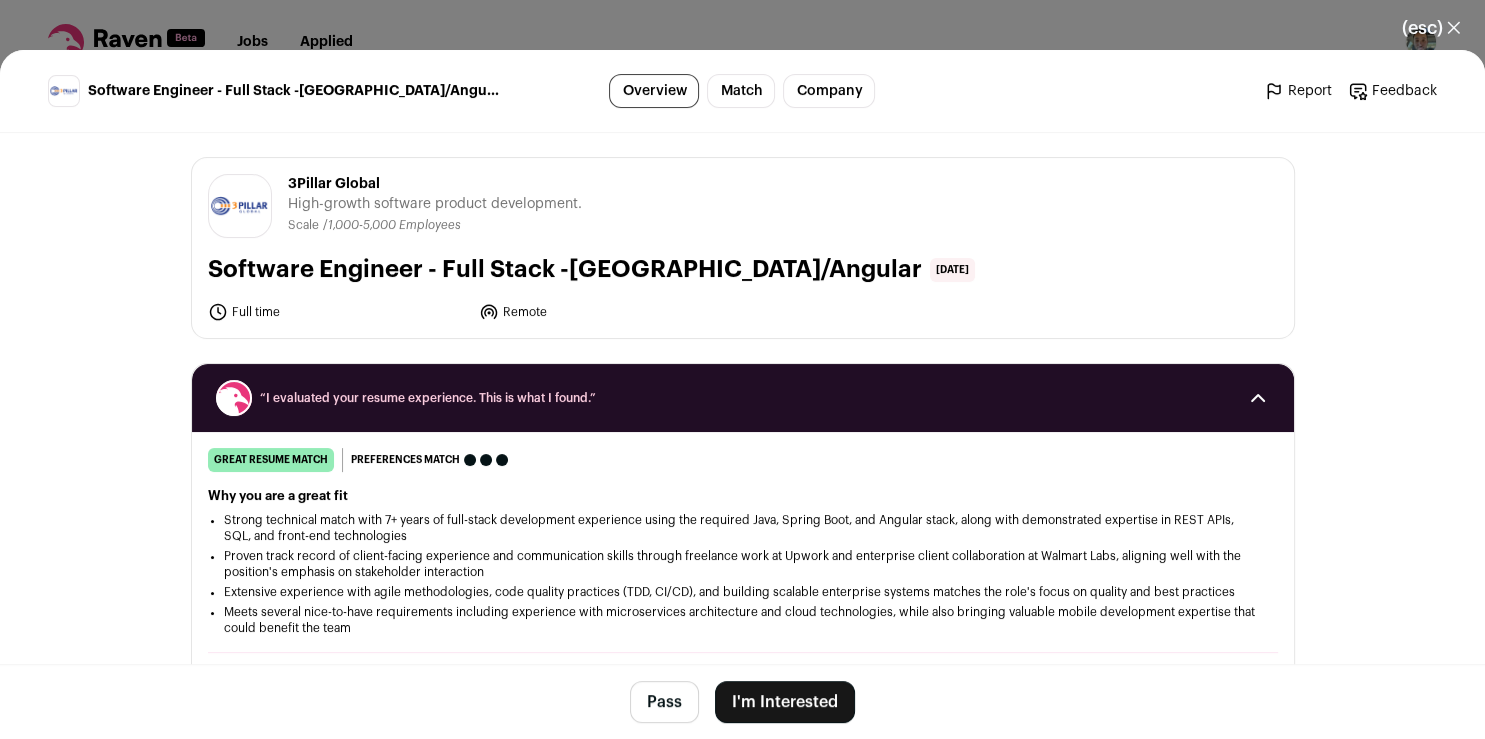 click on "I'm Interested" at bounding box center (785, 702) 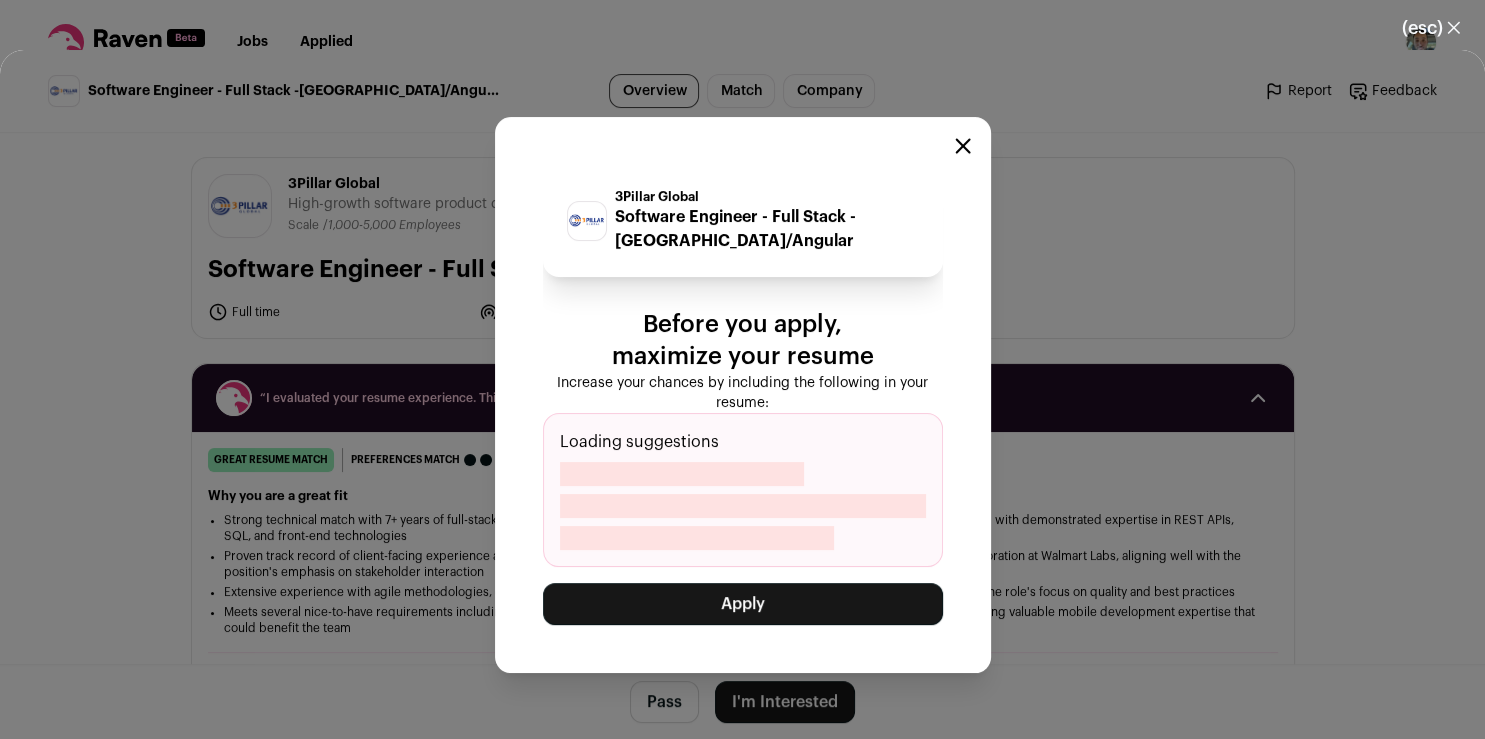click on "Apply" at bounding box center (743, 604) 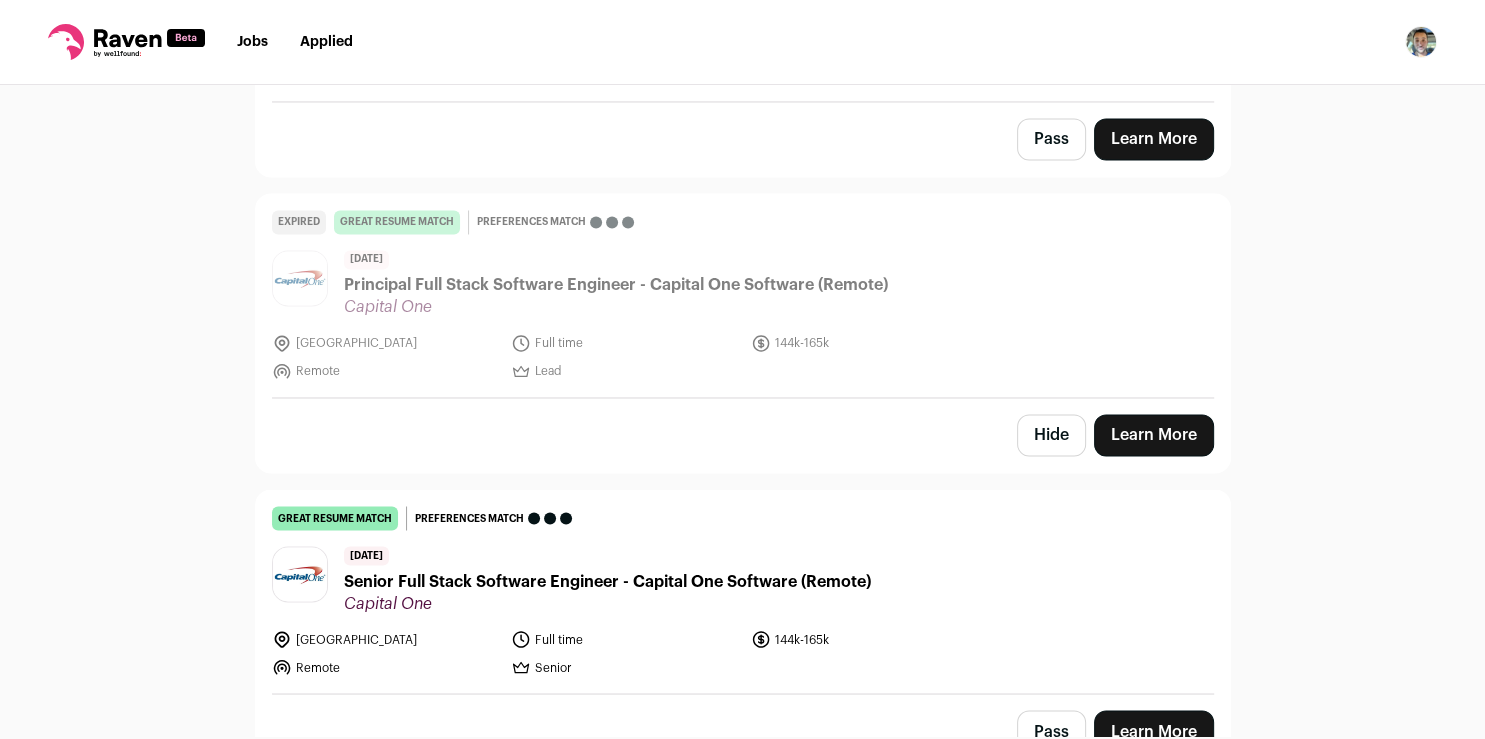 scroll, scrollTop: 2862, scrollLeft: 0, axis: vertical 